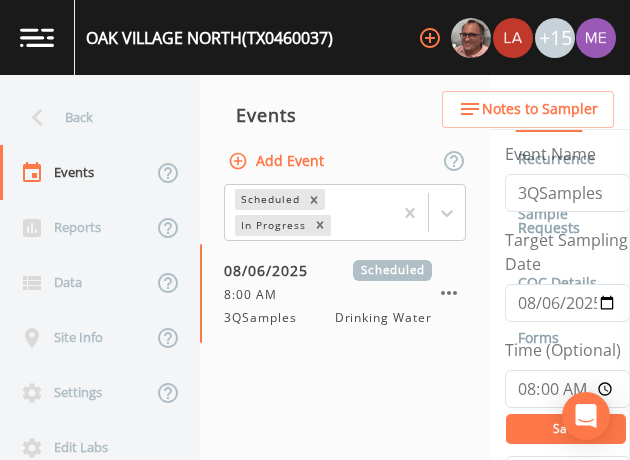 scroll, scrollTop: 0, scrollLeft: 0, axis: both 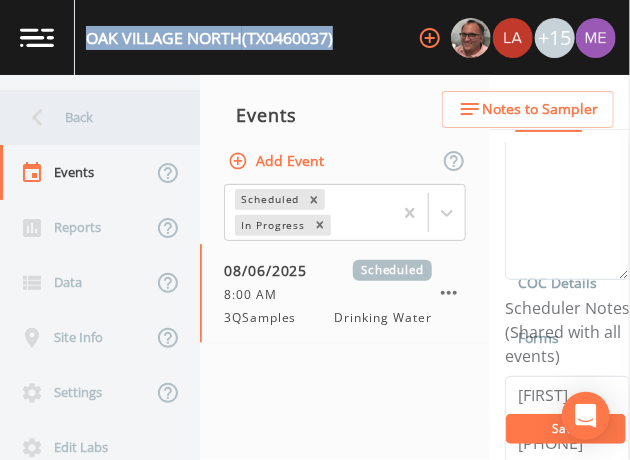 click on "Back" at bounding box center [90, 117] 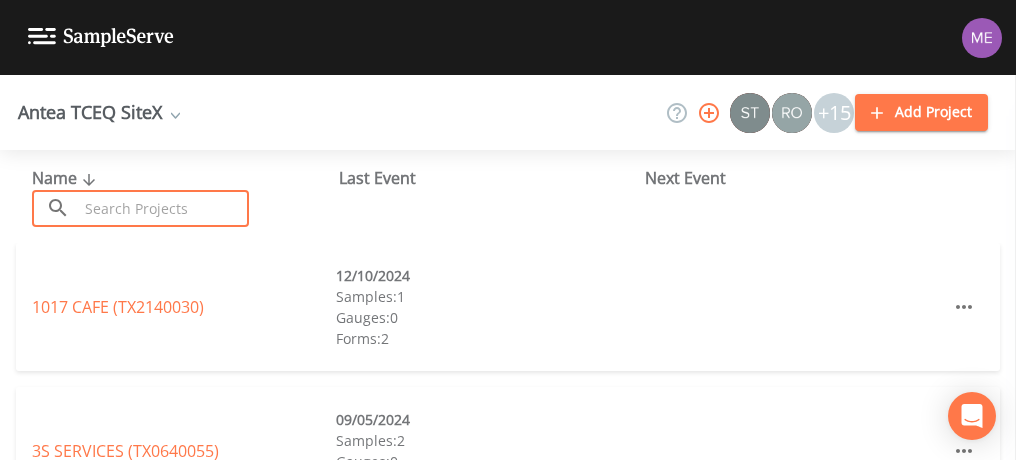 click at bounding box center [163, 208] 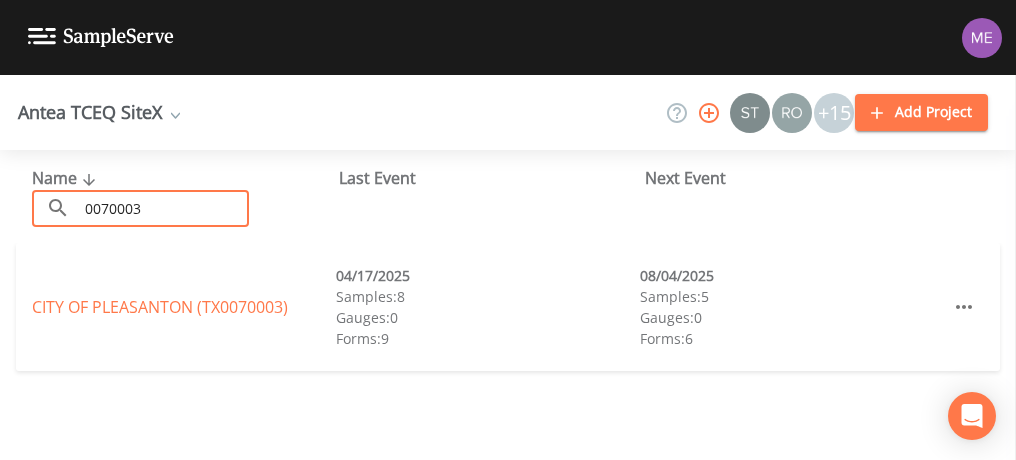 type on "0070003" 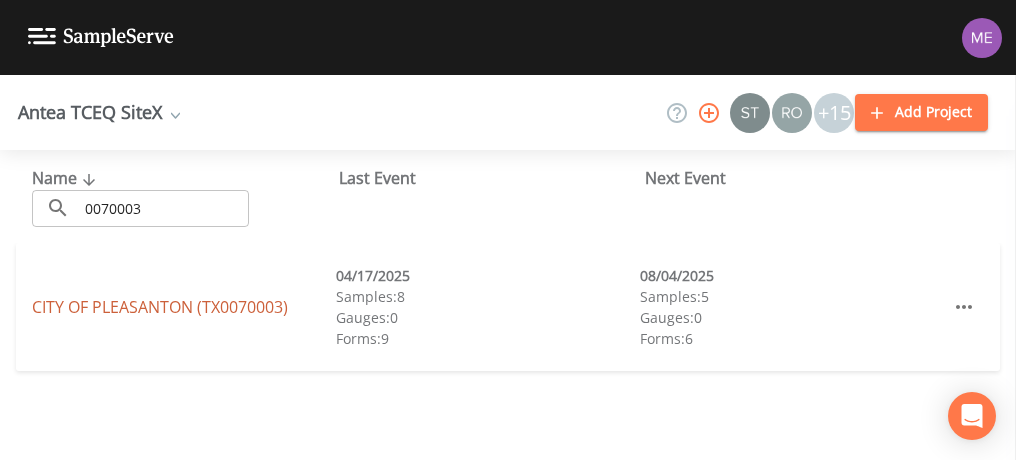 click on "[CITY] OF PLEASANTON   (TX0070003)" at bounding box center [160, 307] 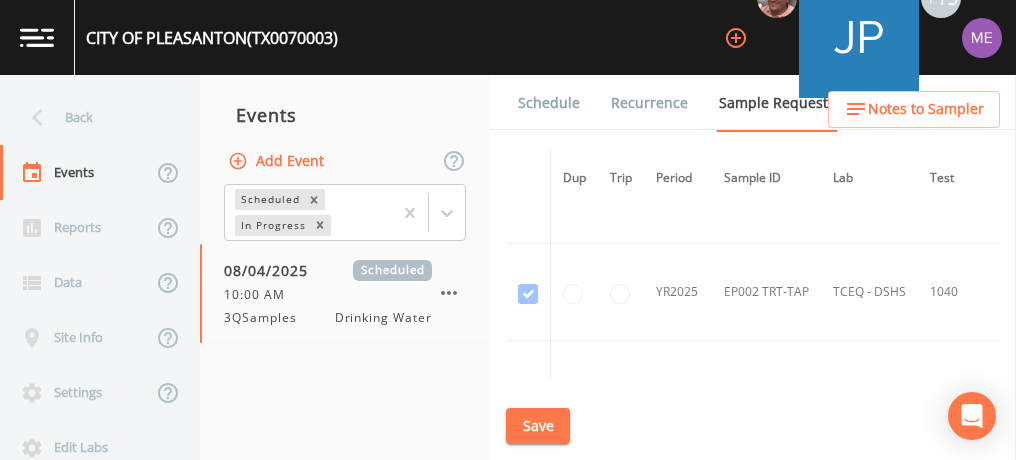 scroll, scrollTop: 4730, scrollLeft: 0, axis: vertical 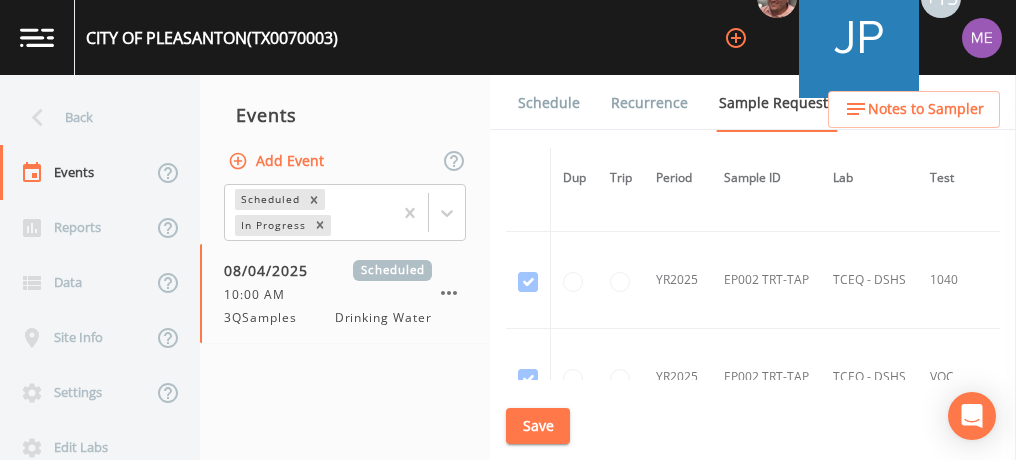 click at bounding box center [621, 280] 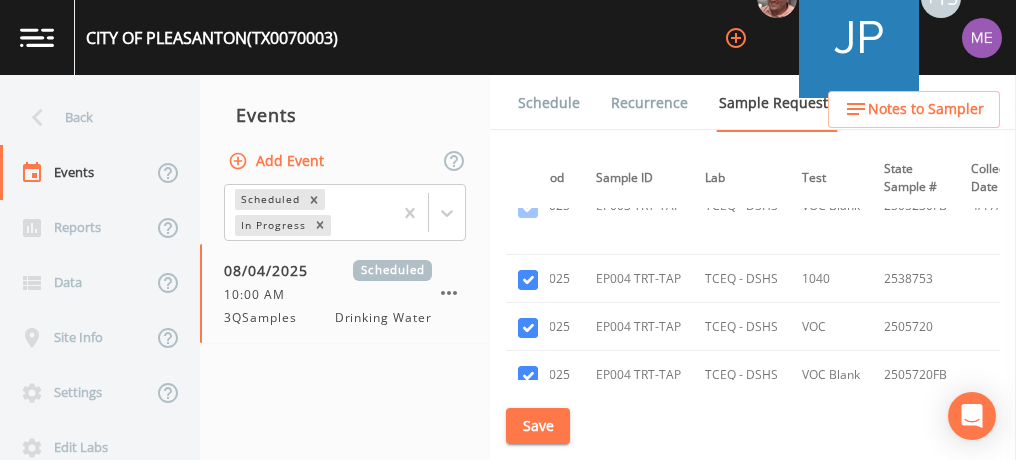 scroll, scrollTop: 5387, scrollLeft: 128, axis: both 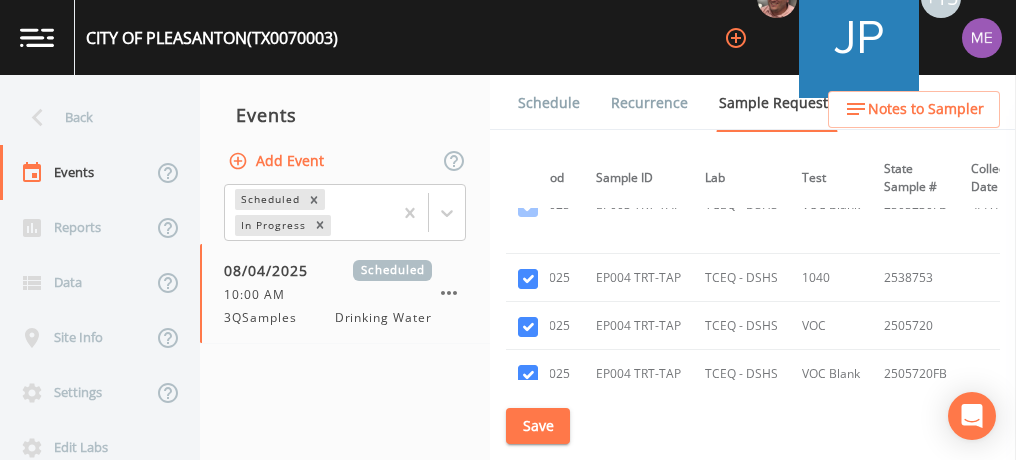 click on "TCEQ - DSHS" at bounding box center [741, 326] 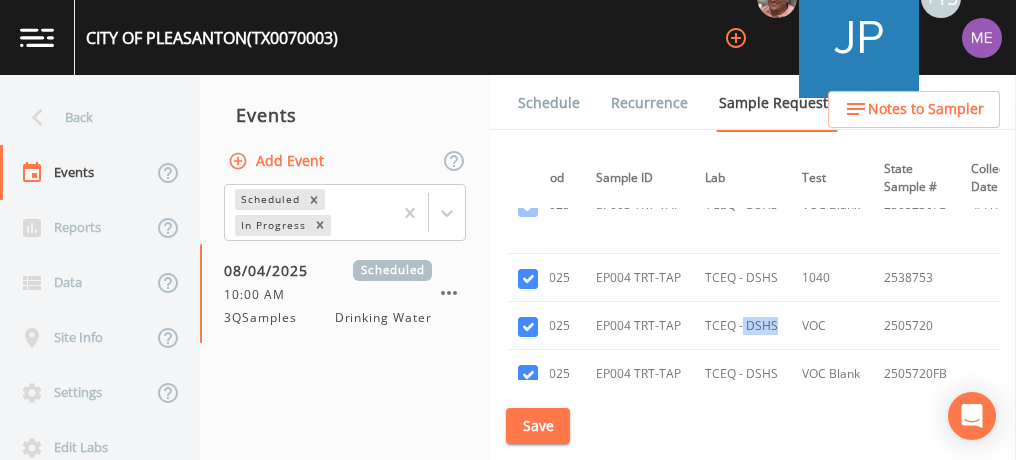 drag, startPoint x: 746, startPoint y: 302, endPoint x: 741, endPoint y: 311, distance: 10.29563 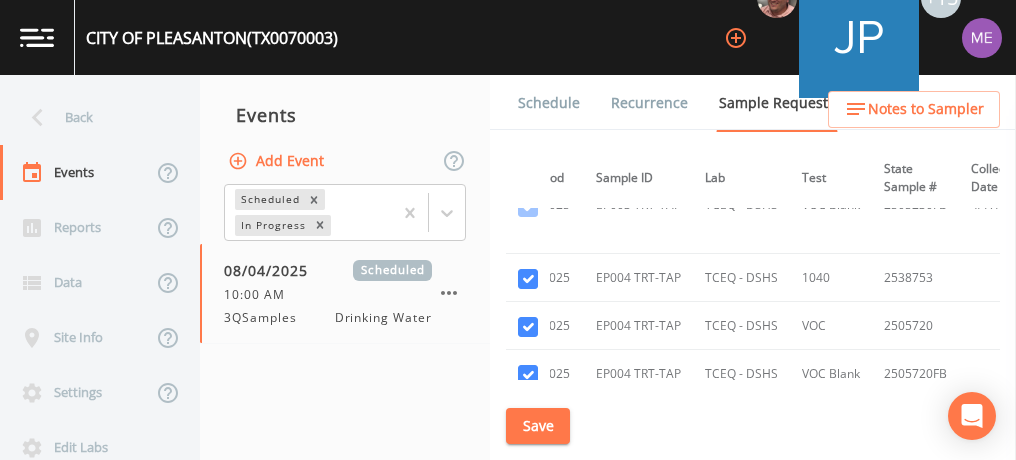 drag, startPoint x: 741, startPoint y: 311, endPoint x: 716, endPoint y: 318, distance: 25.96151 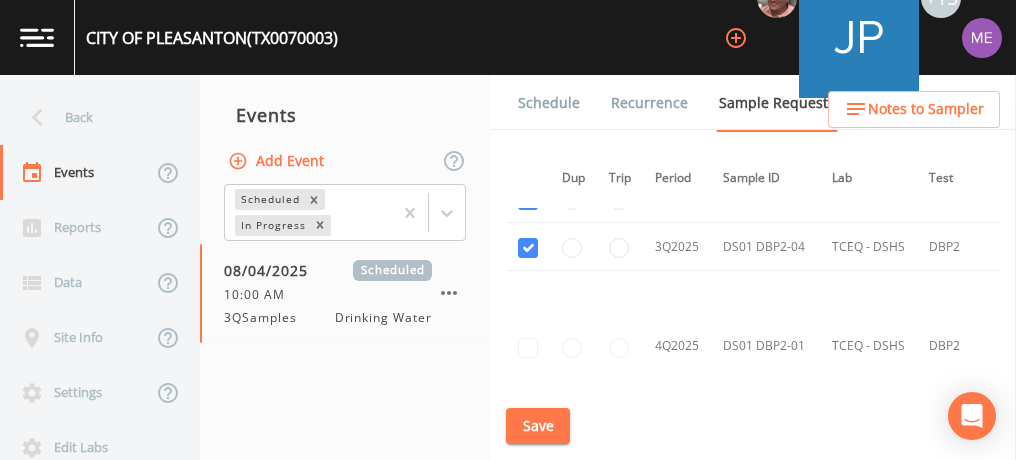 scroll, scrollTop: 7376, scrollLeft: 1, axis: both 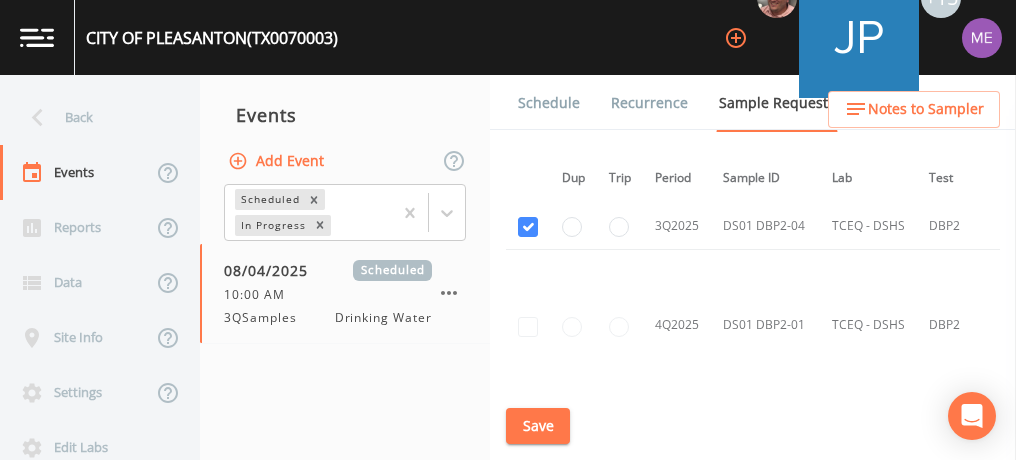click on "Schedule" at bounding box center (549, 103) 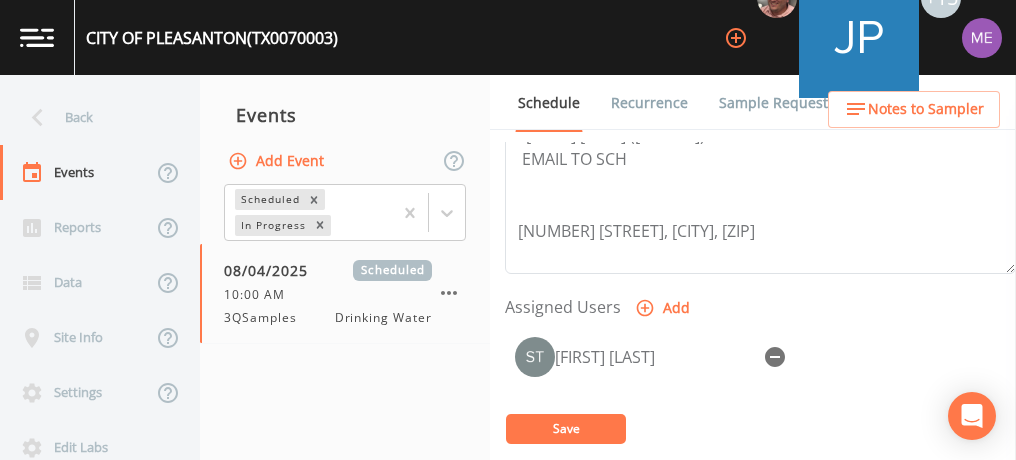 scroll, scrollTop: 732, scrollLeft: 0, axis: vertical 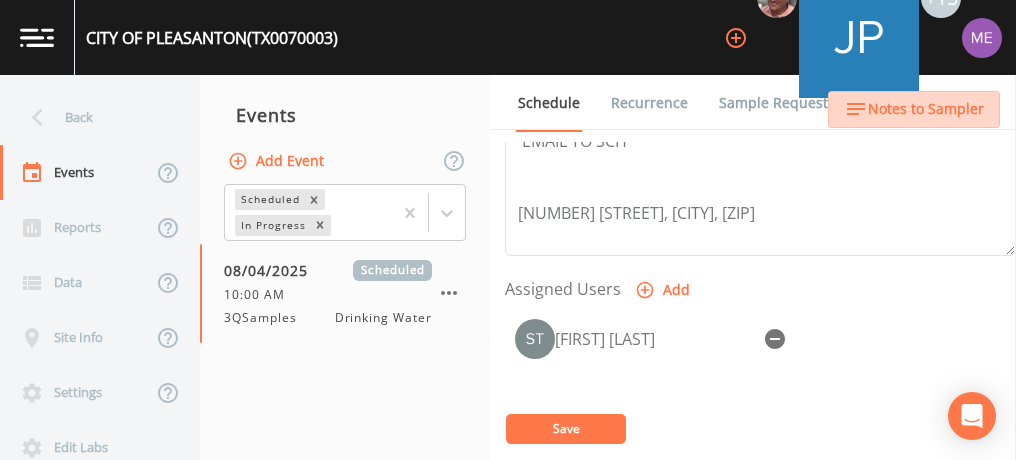 click on "Notes to Sampler" at bounding box center (926, 109) 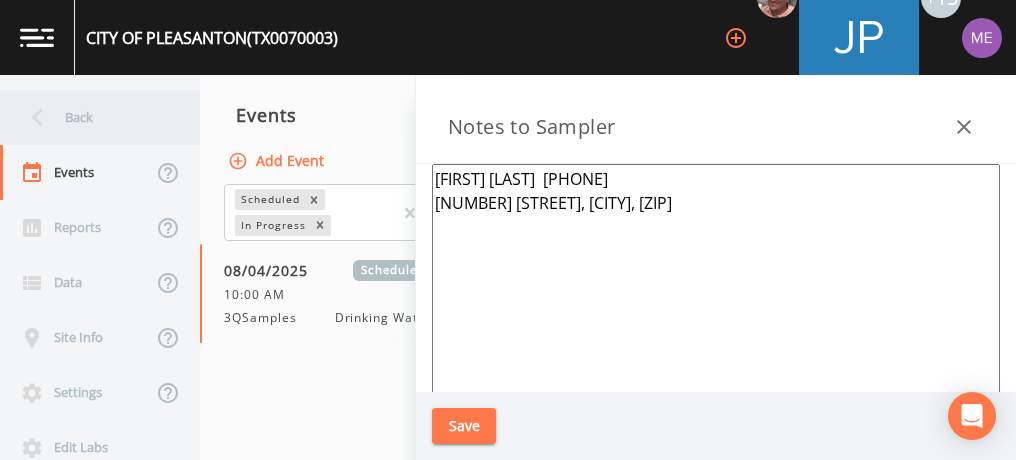 click on "Back" at bounding box center (90, 117) 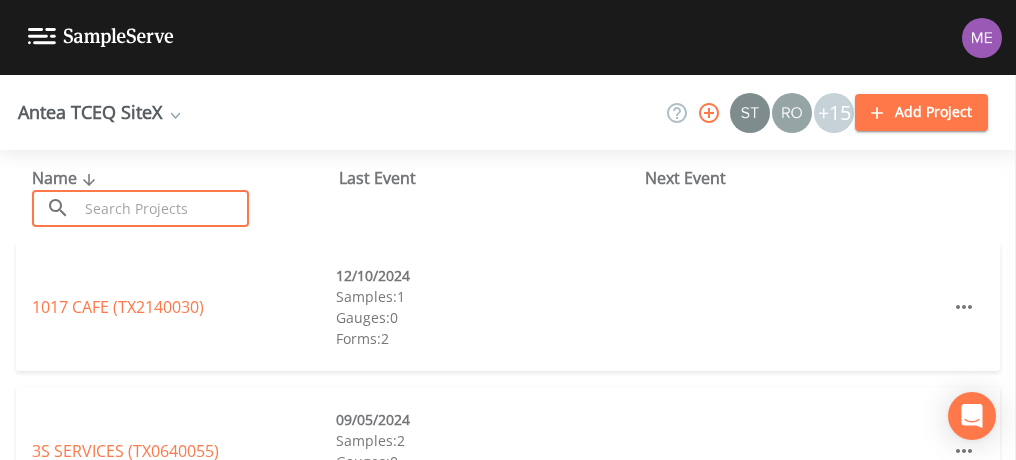 click at bounding box center [163, 208] 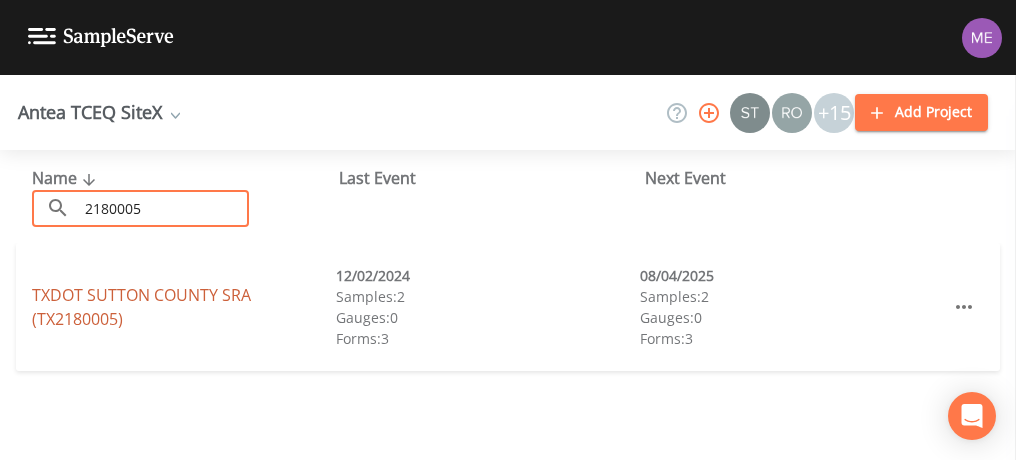 type on "2180005" 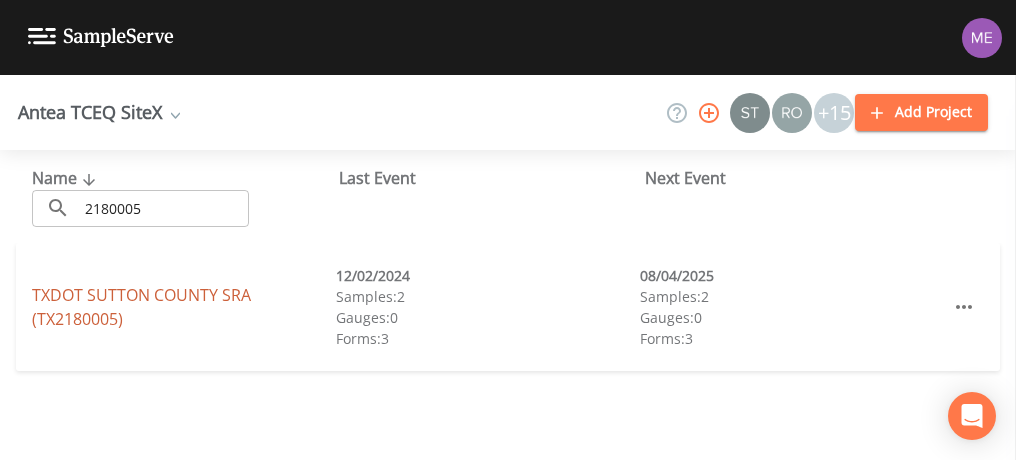 click on "TXDOT SUTTON COUNTY SRA   (TX2180005)" at bounding box center [141, 307] 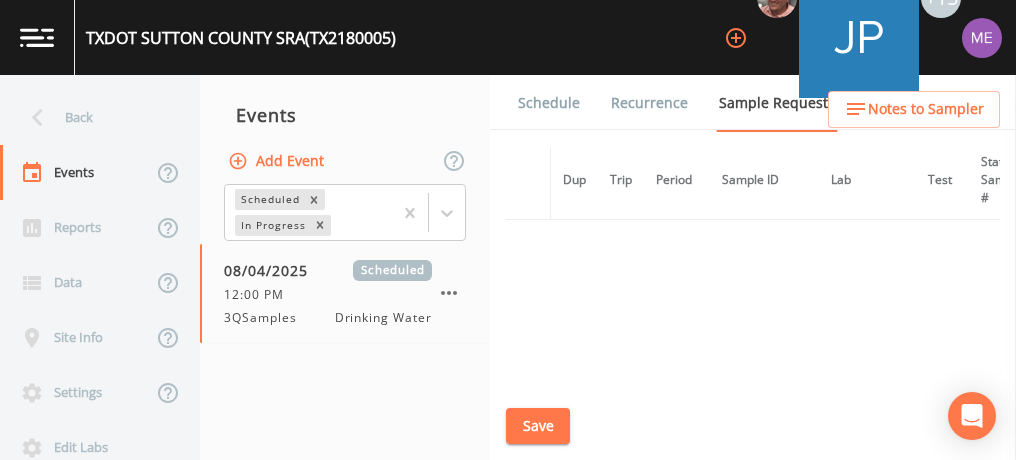 scroll, scrollTop: 496, scrollLeft: 0, axis: vertical 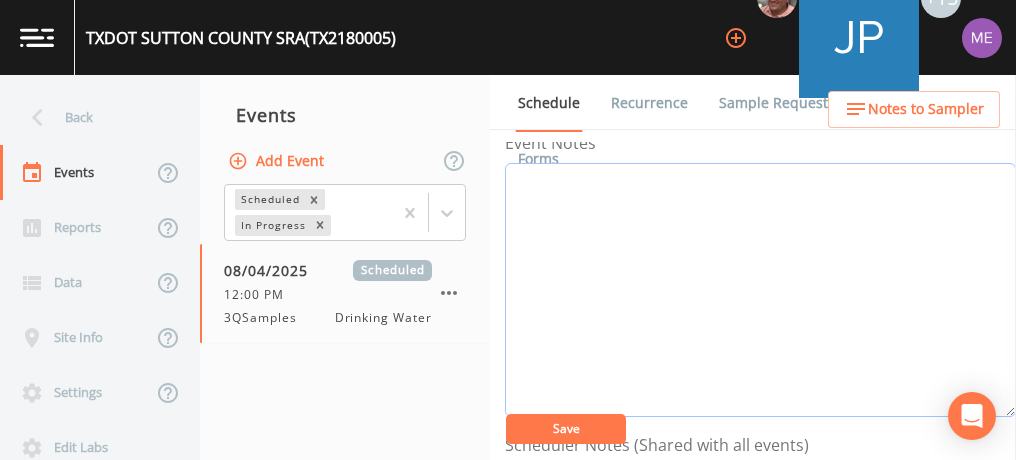 click on "Event Notes" at bounding box center (760, 290) 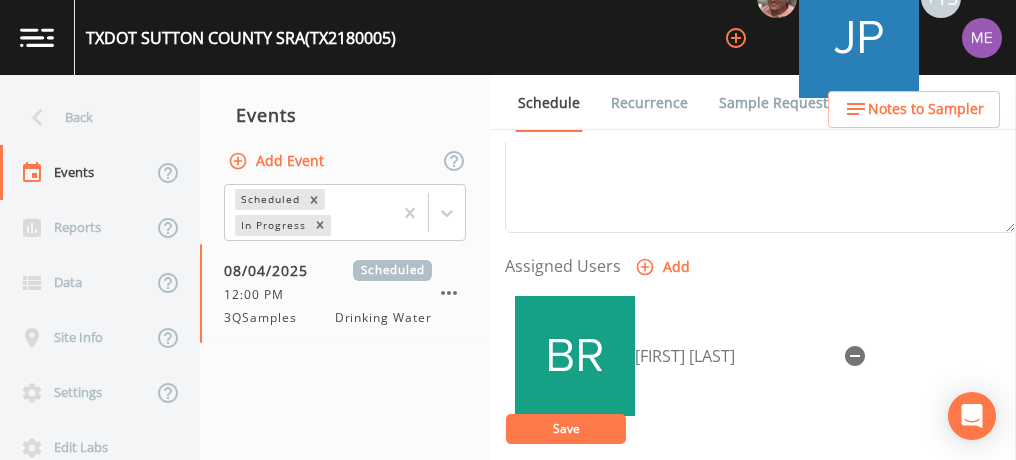 scroll, scrollTop: 788, scrollLeft: 0, axis: vertical 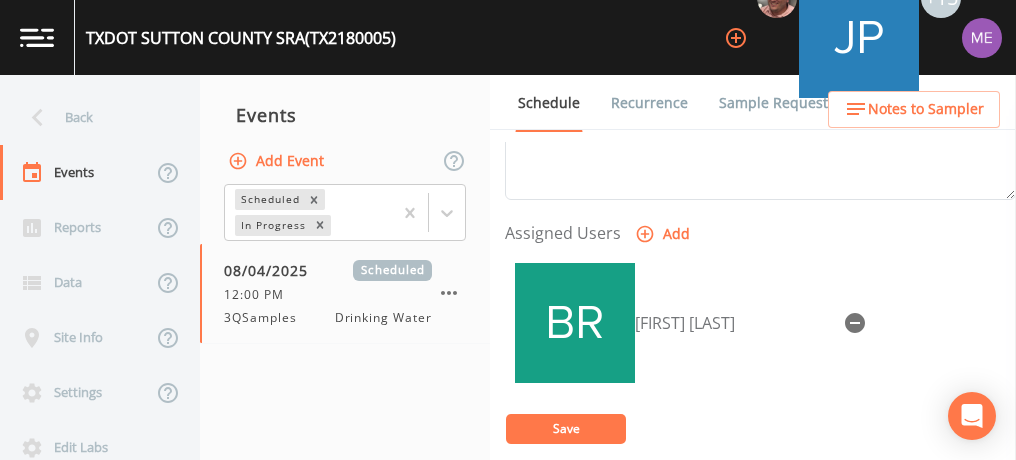 type on "confirmed by md borhan 8/1" 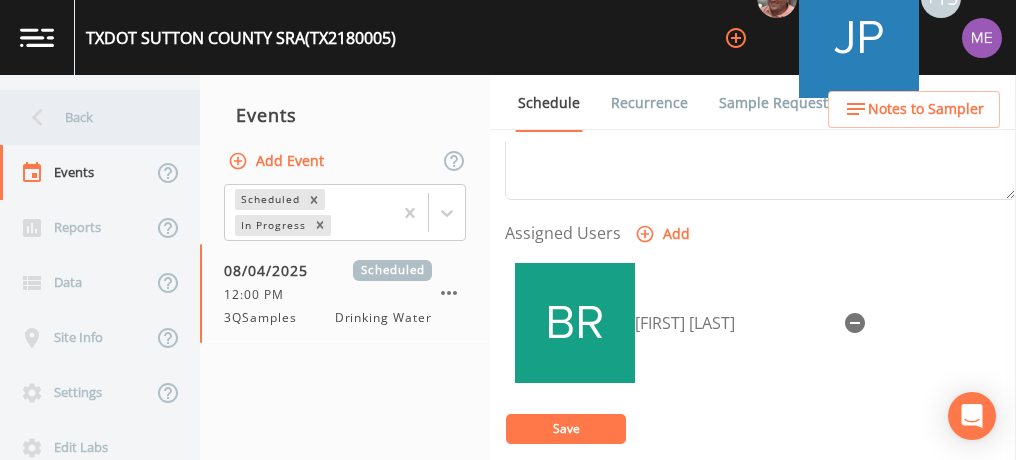 click on "Back" at bounding box center [90, 117] 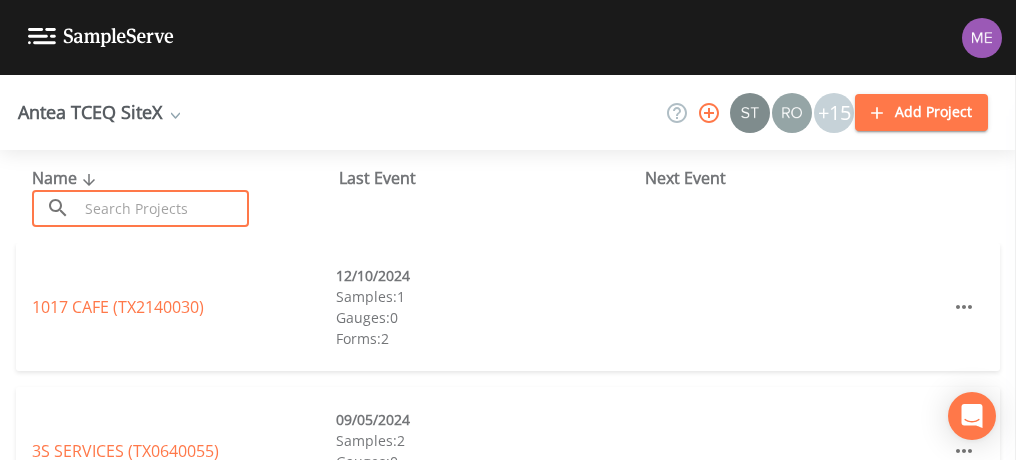 click at bounding box center (163, 208) 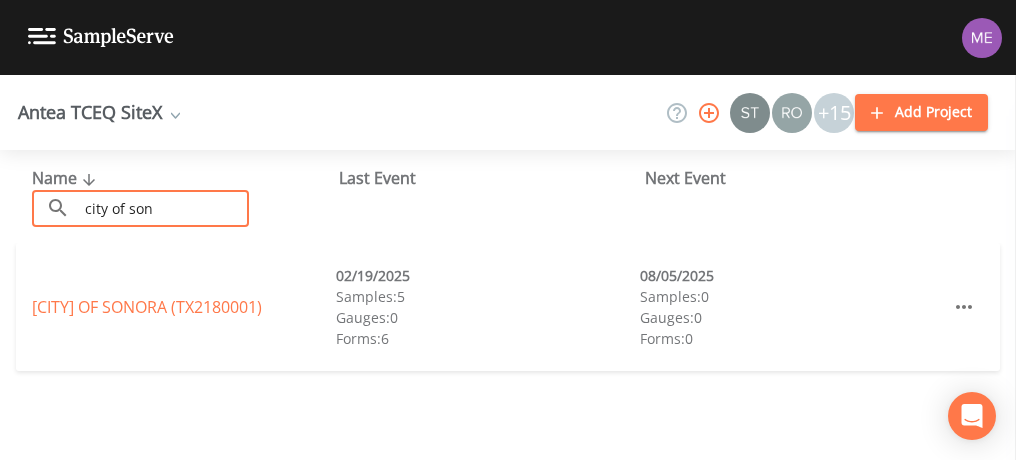 type on "City of Sonora" 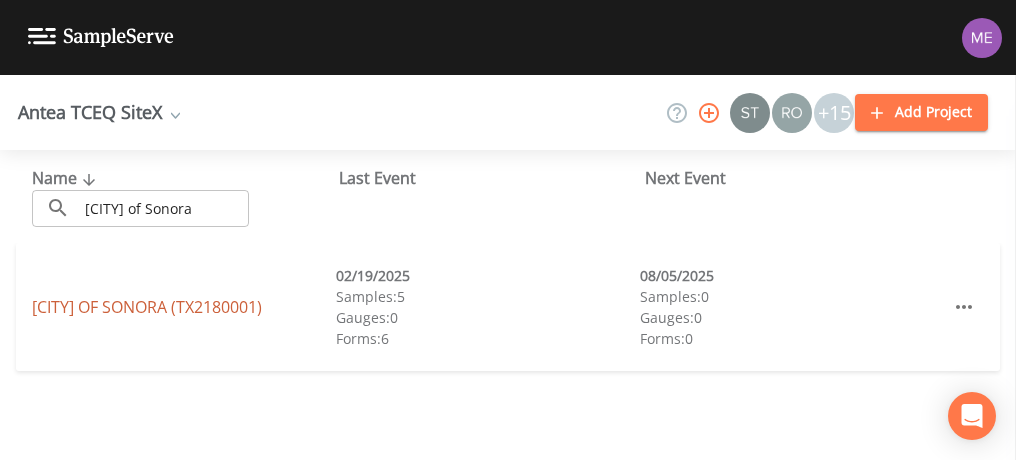 click on "CITY OF SONORA   (TX2180001)" at bounding box center [147, 307] 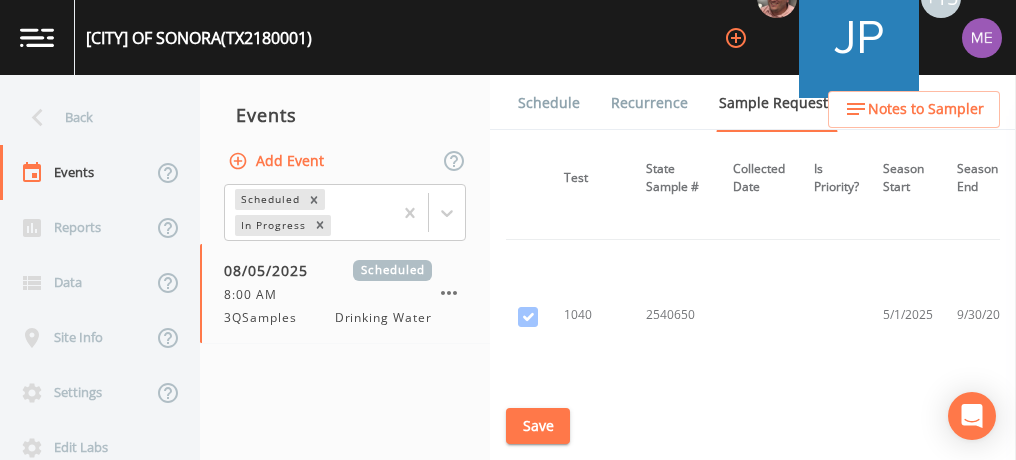 scroll, scrollTop: 1877, scrollLeft: 364, axis: both 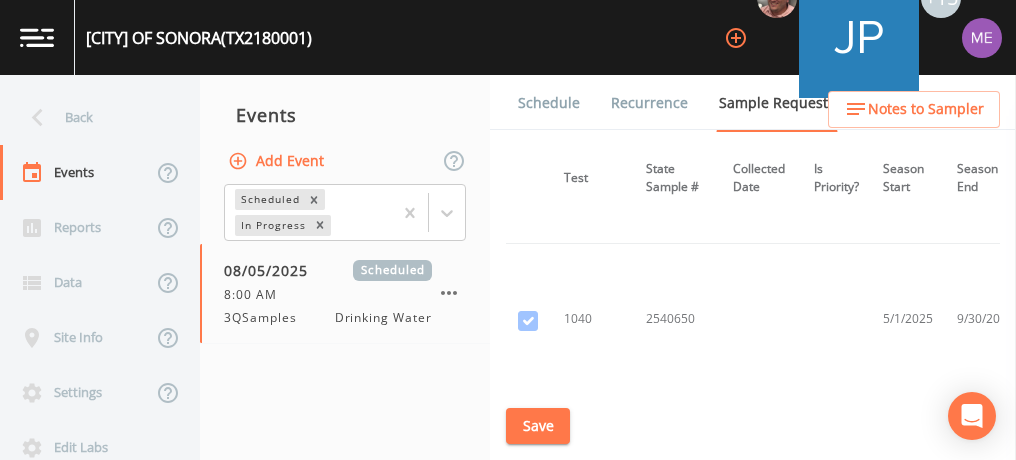click at bounding box center (982, 38) 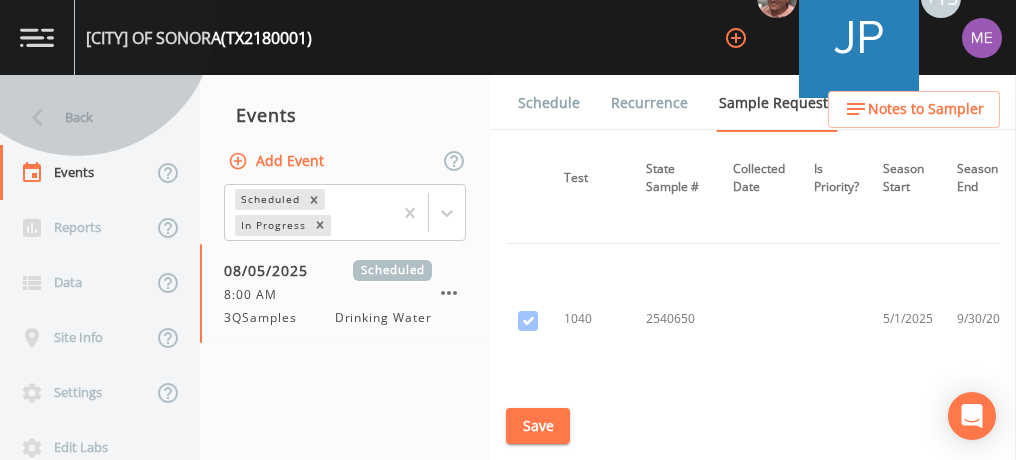 click on "Sign out" at bounding box center (63, 680) 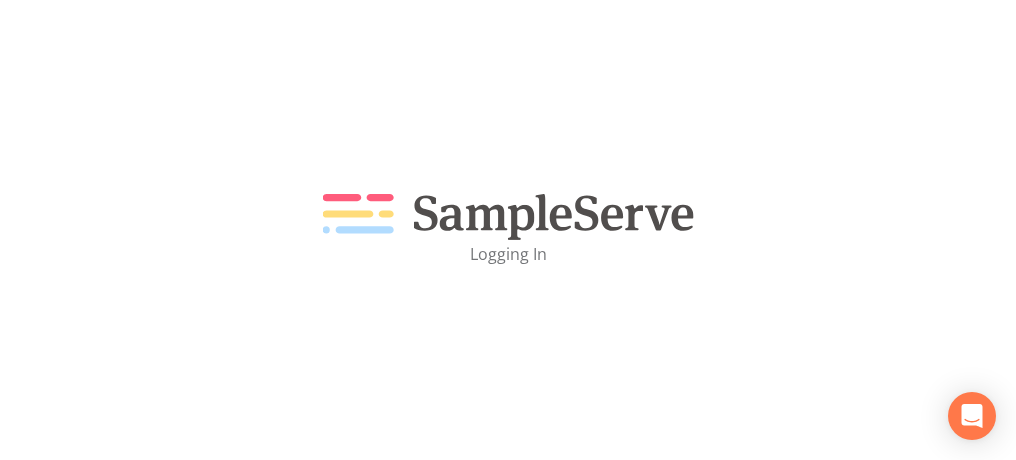 scroll, scrollTop: 0, scrollLeft: 0, axis: both 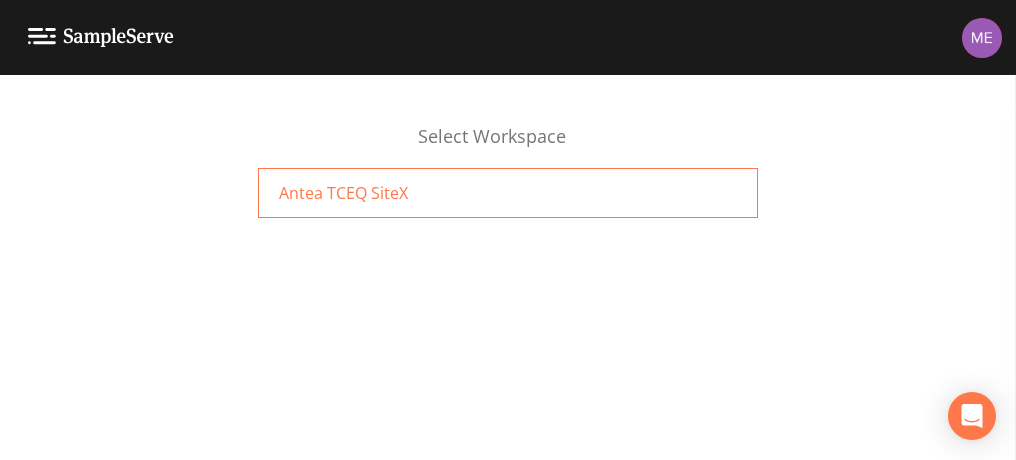 click on "Antea TCEQ SiteX" at bounding box center (343, 193) 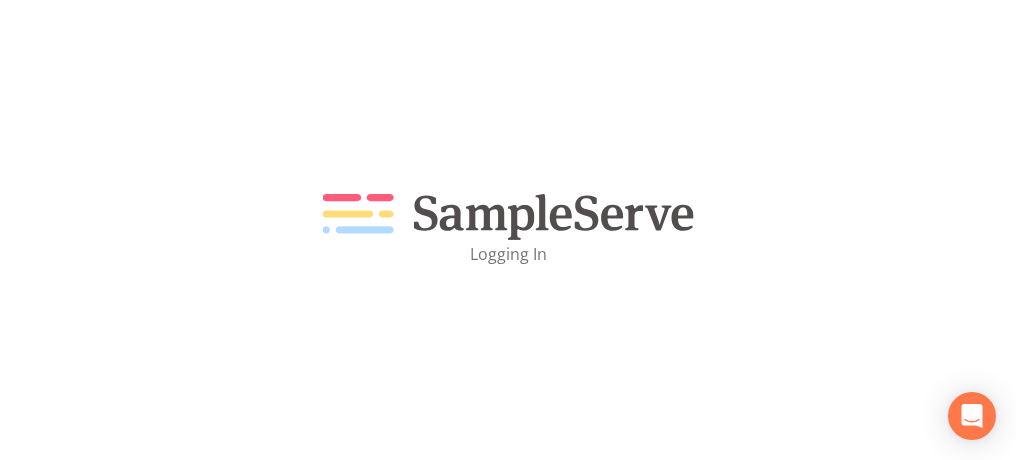 scroll, scrollTop: 0, scrollLeft: 0, axis: both 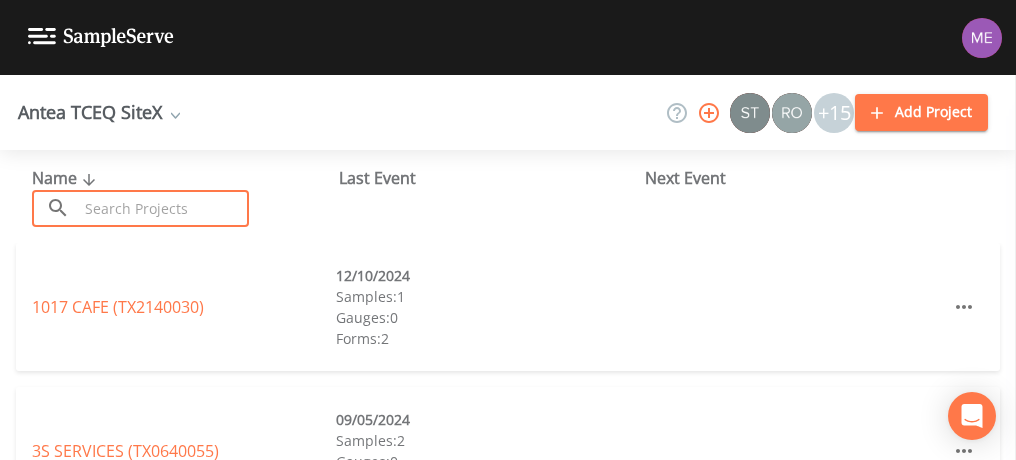 click at bounding box center (163, 208) 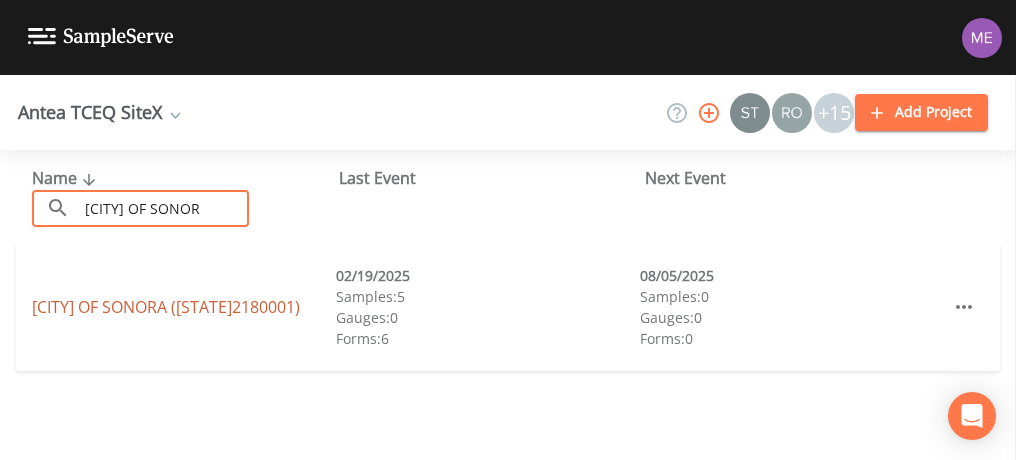 type on "city of sonor" 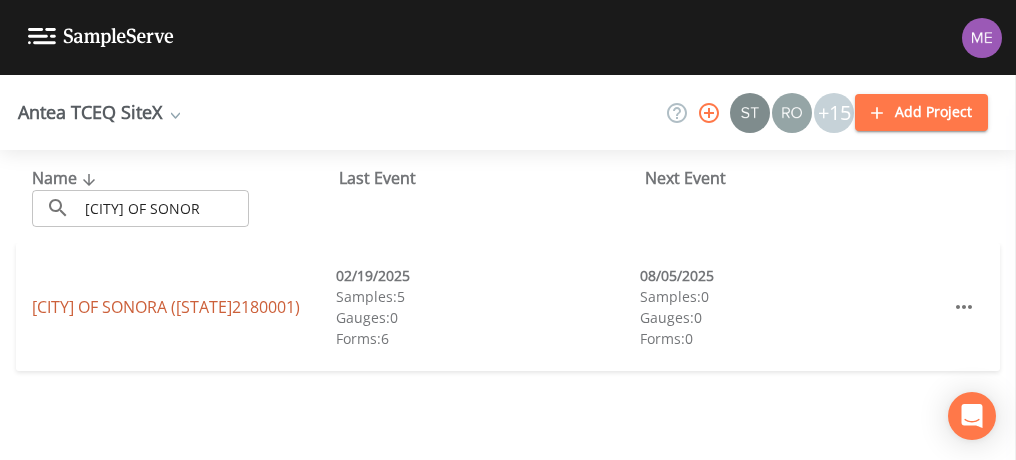 click on "CITY OF SONORA   (TX2180001)" at bounding box center [166, 307] 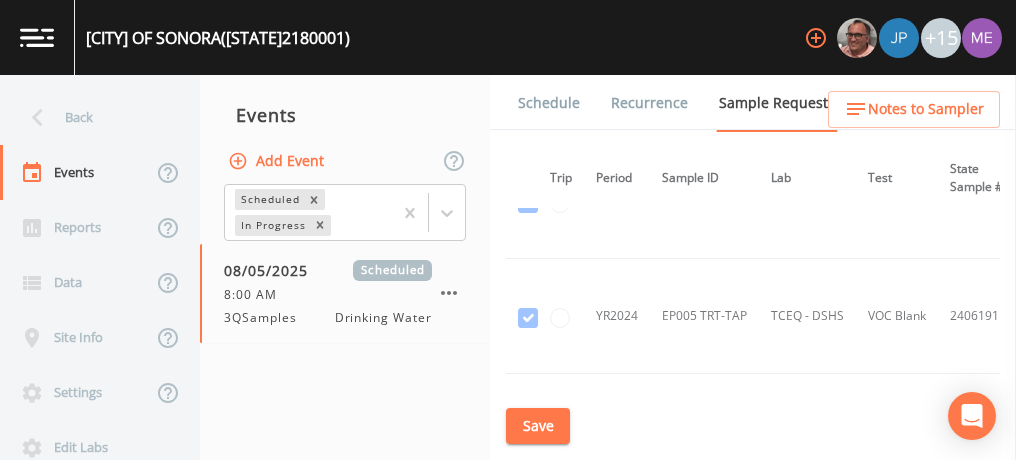scroll, scrollTop: 1099, scrollLeft: 60, axis: both 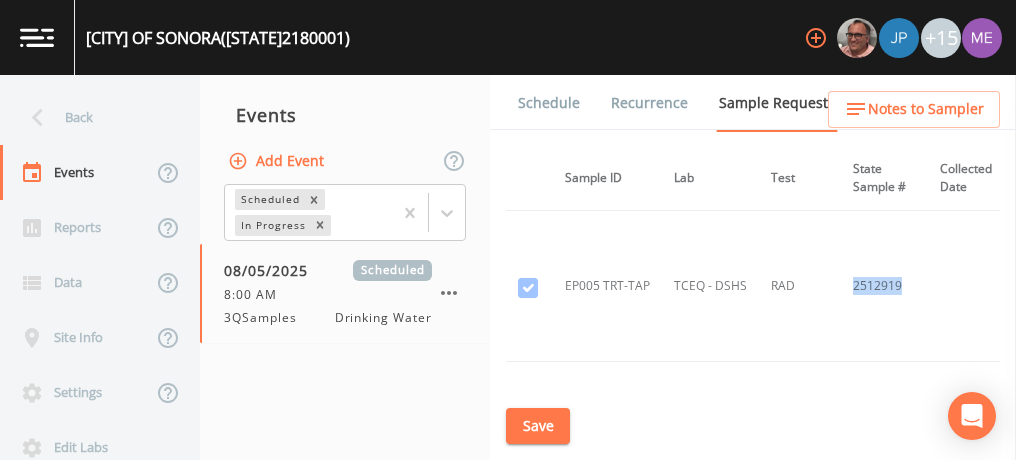 drag, startPoint x: 849, startPoint y: 270, endPoint x: 894, endPoint y: 273, distance: 45.099888 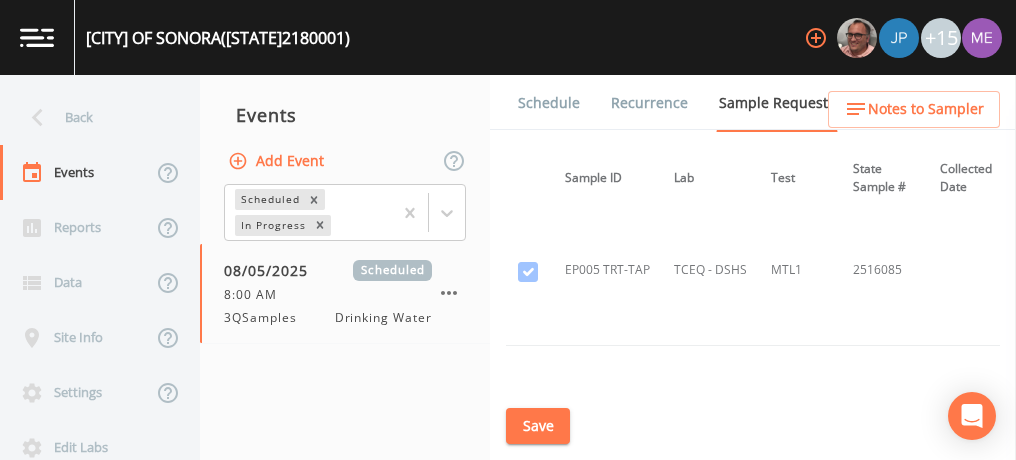scroll, scrollTop: 3212, scrollLeft: 157, axis: both 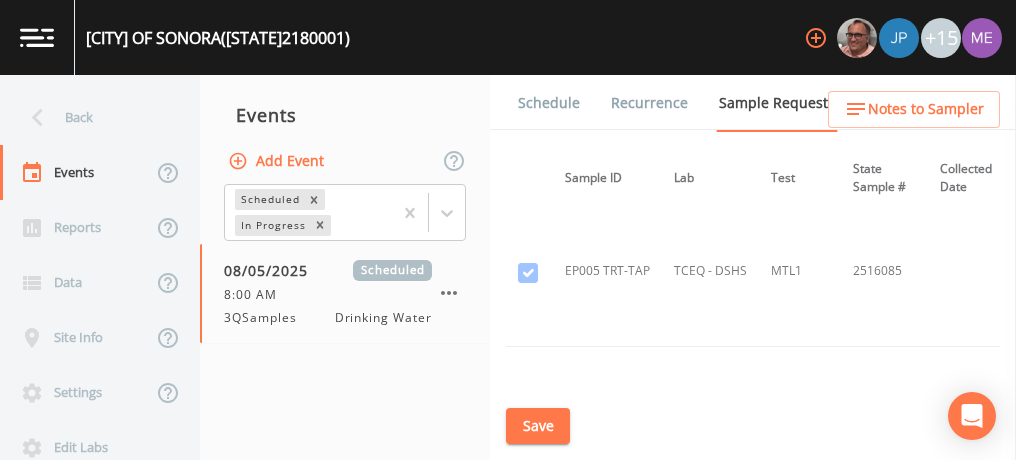 click on "2516085" at bounding box center (884, 271) 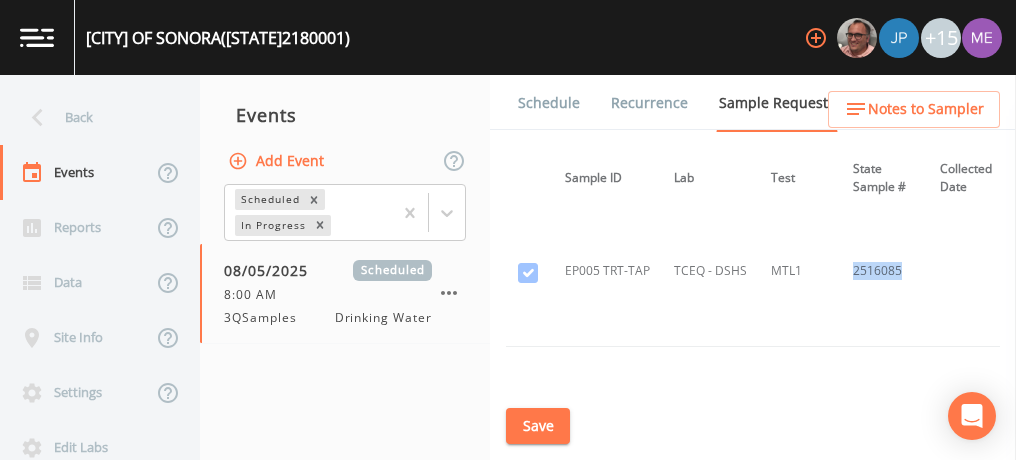 drag, startPoint x: 848, startPoint y: 257, endPoint x: 896, endPoint y: 256, distance: 48.010414 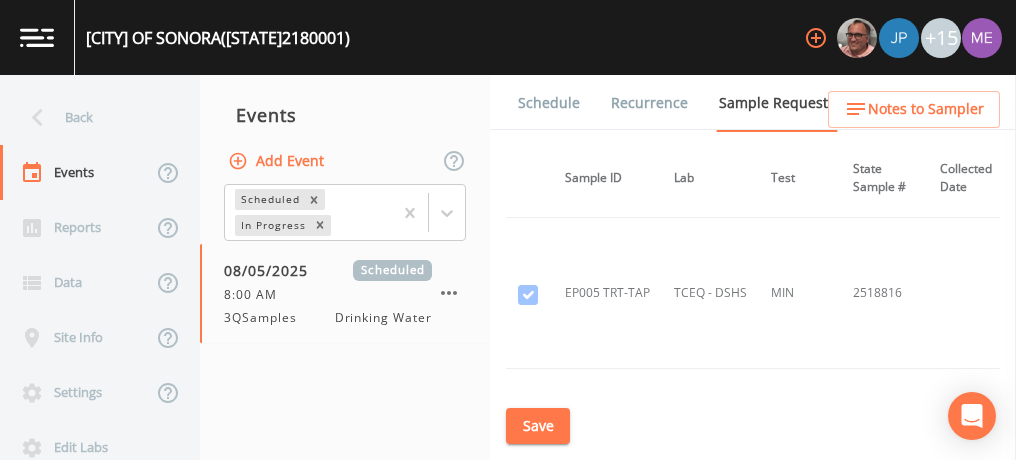 scroll, scrollTop: 3038, scrollLeft: 157, axis: both 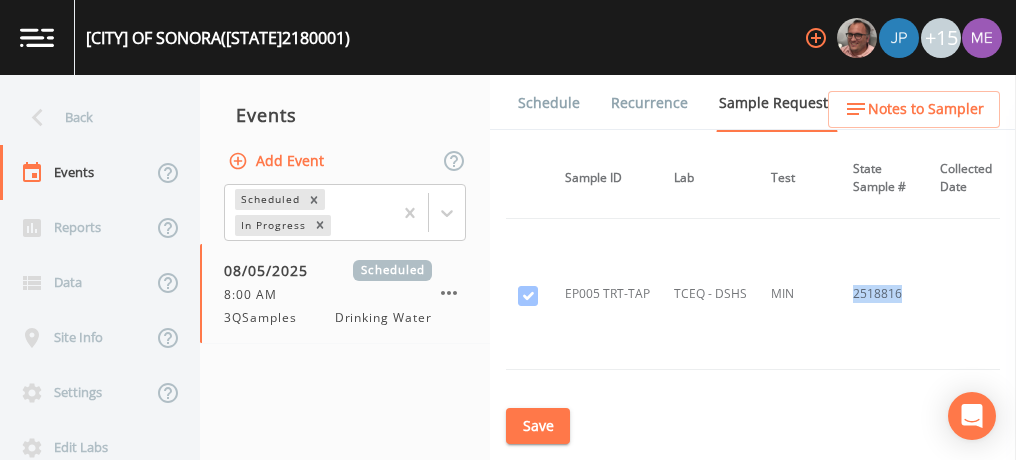 drag, startPoint x: 850, startPoint y: 282, endPoint x: 897, endPoint y: 282, distance: 47 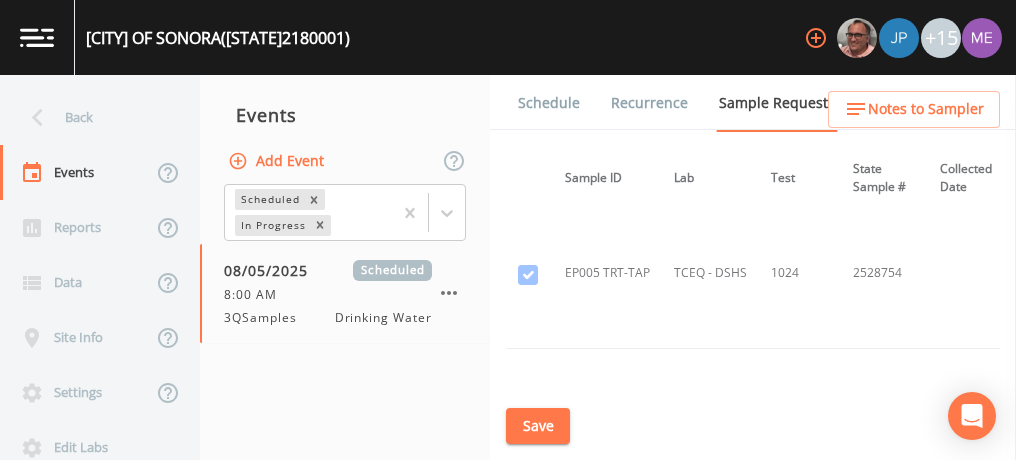 scroll, scrollTop: 2898, scrollLeft: 157, axis: both 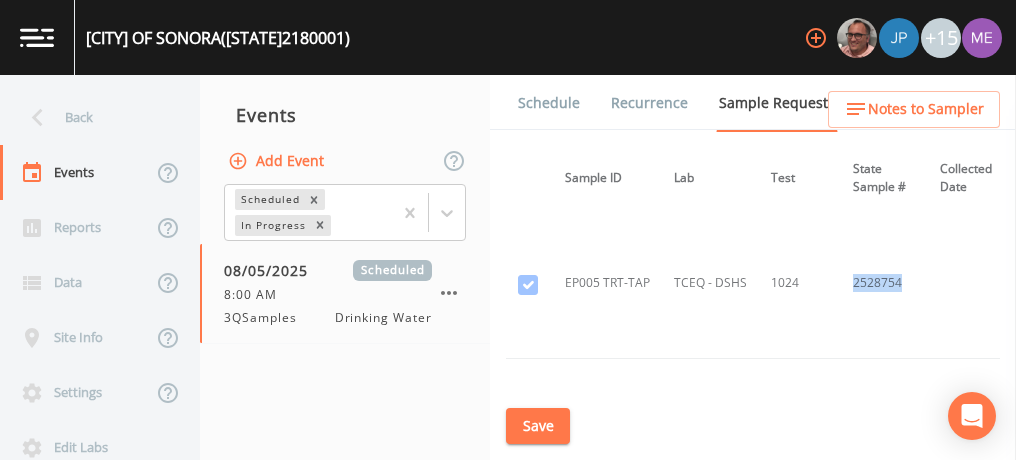 drag, startPoint x: 849, startPoint y: 273, endPoint x: 896, endPoint y: 273, distance: 47 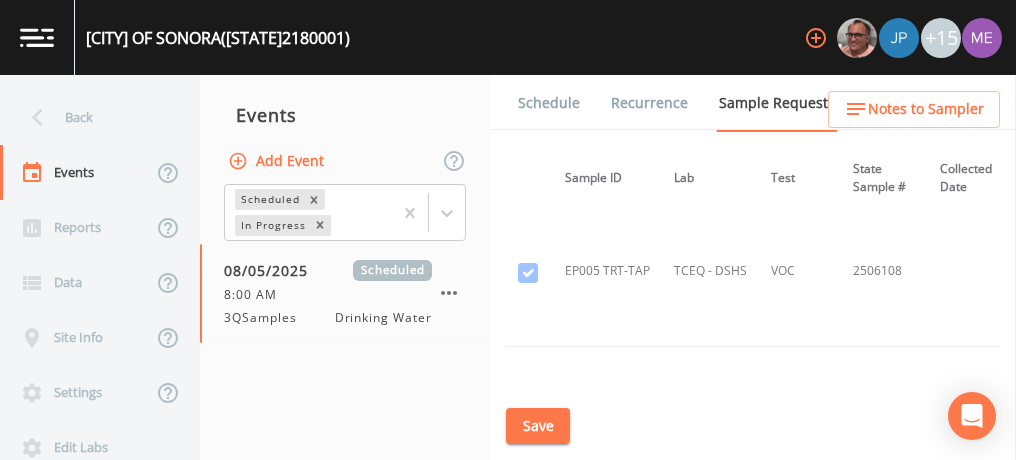 scroll, scrollTop: 2369, scrollLeft: 157, axis: both 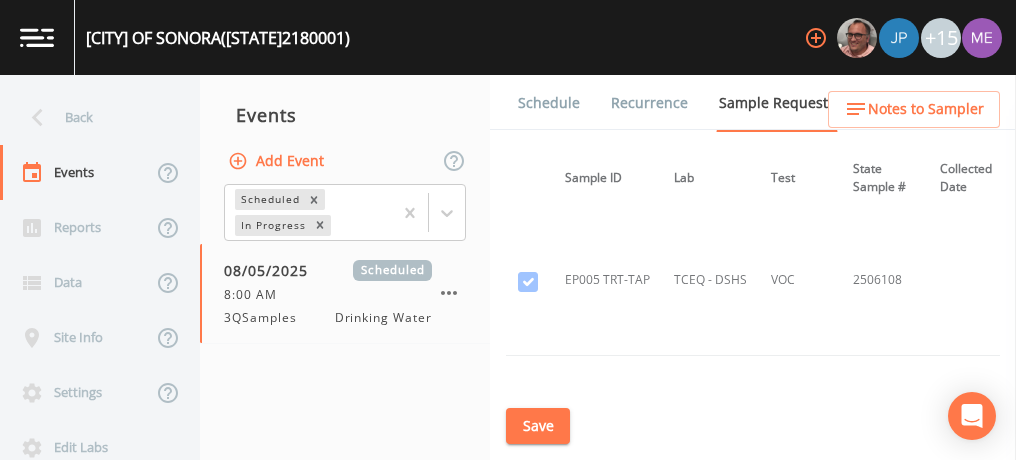 click on "2506108" at bounding box center (884, 280) 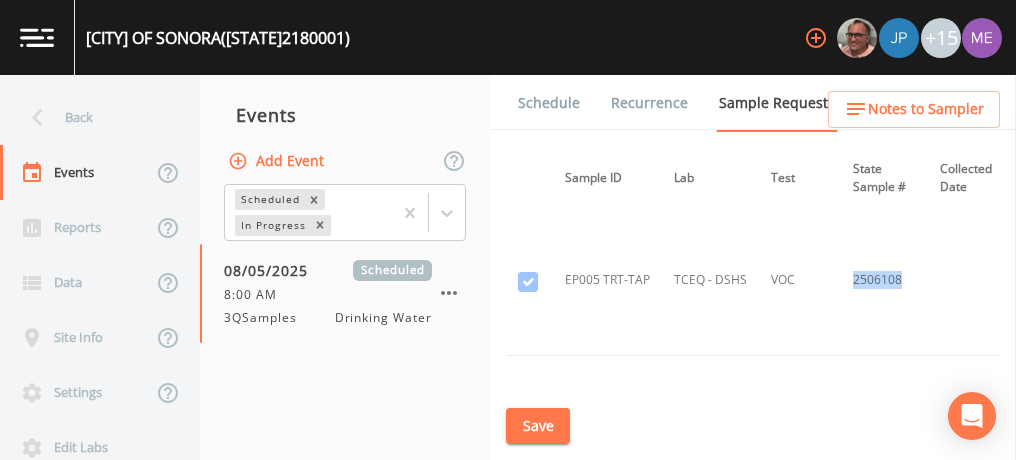 click on "2506108" at bounding box center [884, 280] 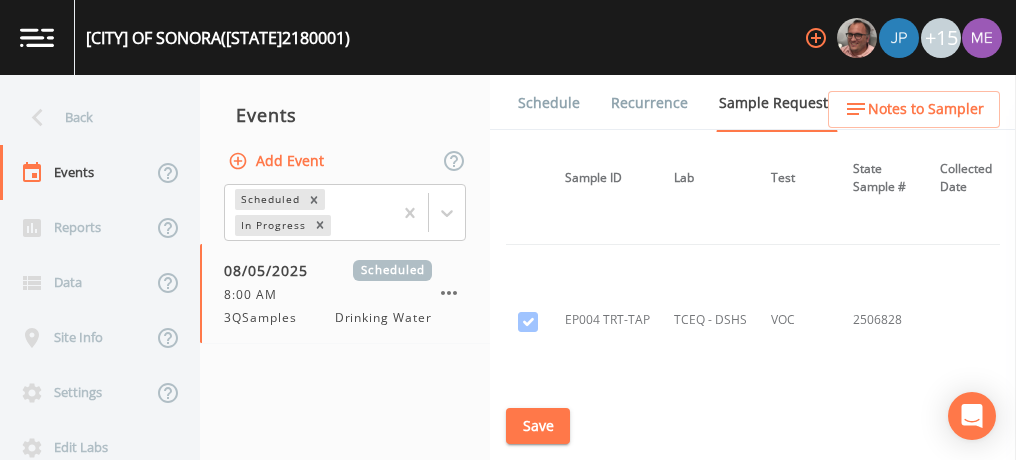 scroll, scrollTop: 2025, scrollLeft: 157, axis: both 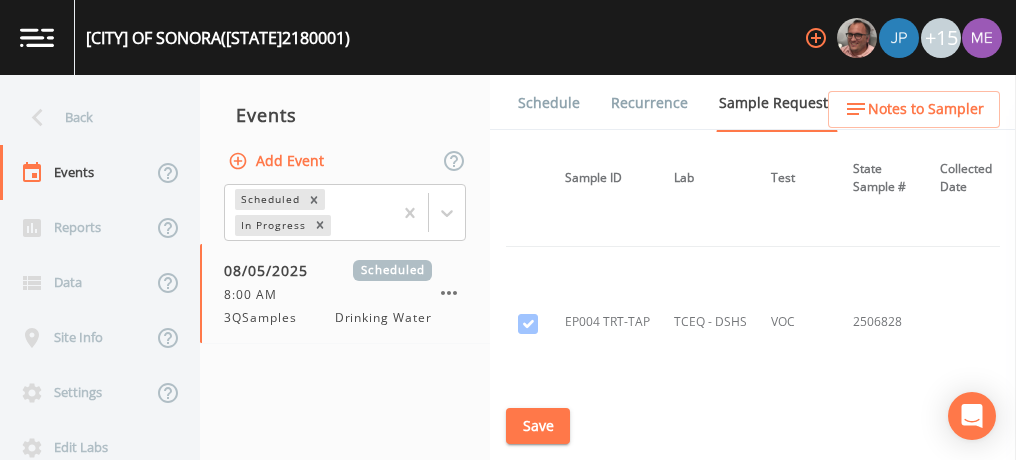 click on "2506828" at bounding box center (884, 322) 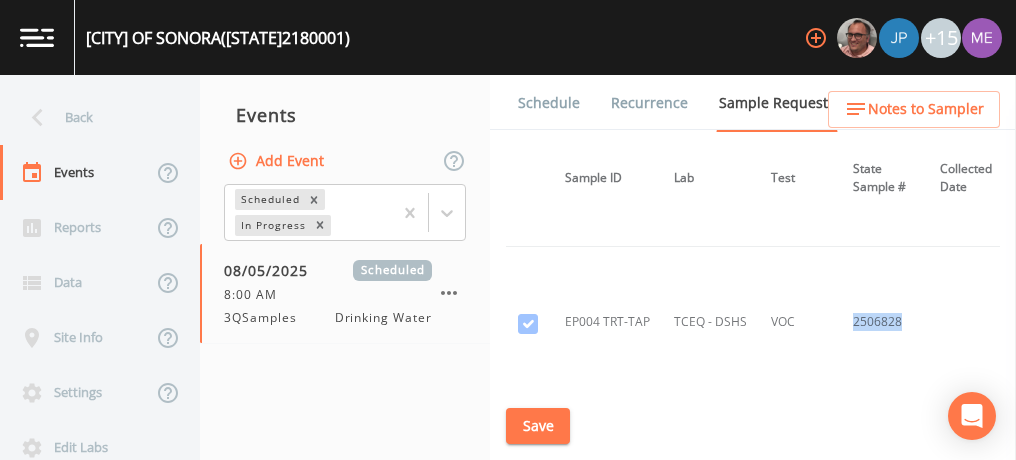 click on "2506828" at bounding box center (884, 322) 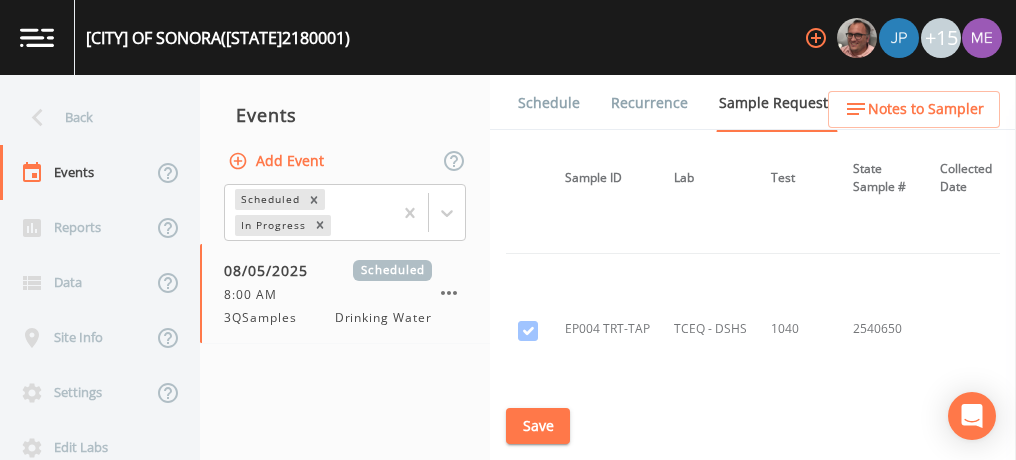 scroll, scrollTop: 1866, scrollLeft: 157, axis: both 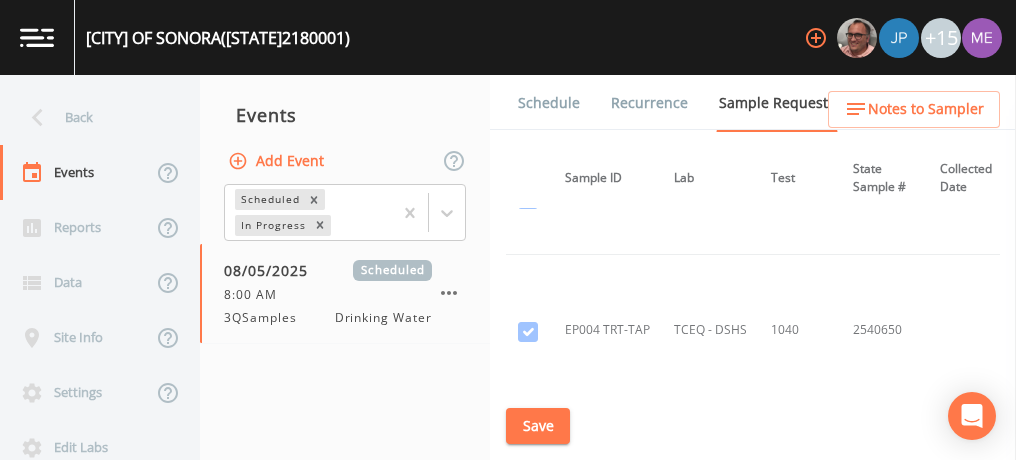 click on "2540650" at bounding box center [884, 330] 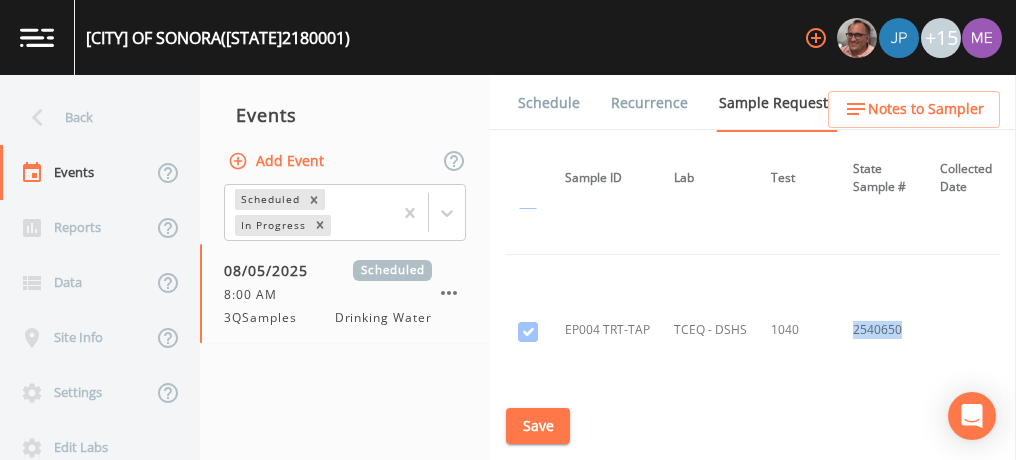 click on "2540650" at bounding box center [884, 330] 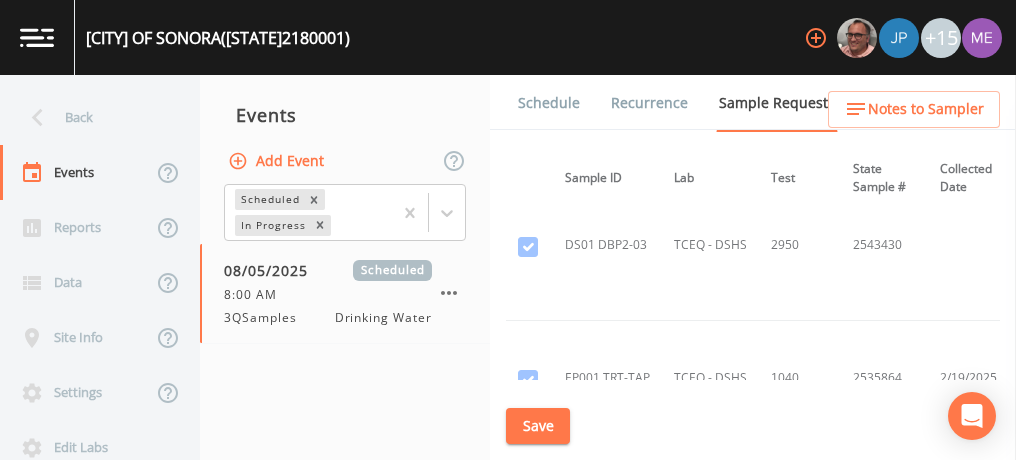 scroll, scrollTop: 1438, scrollLeft: 157, axis: both 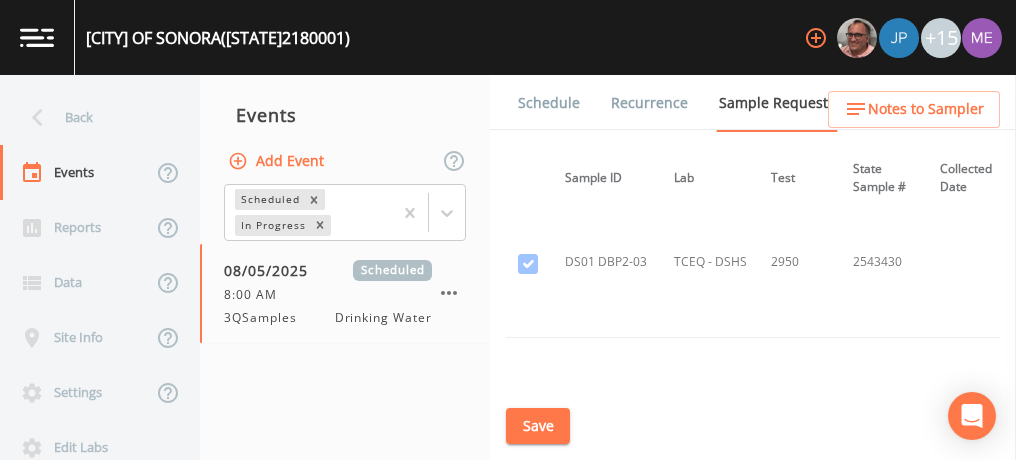 click on "2543430" at bounding box center [884, 262] 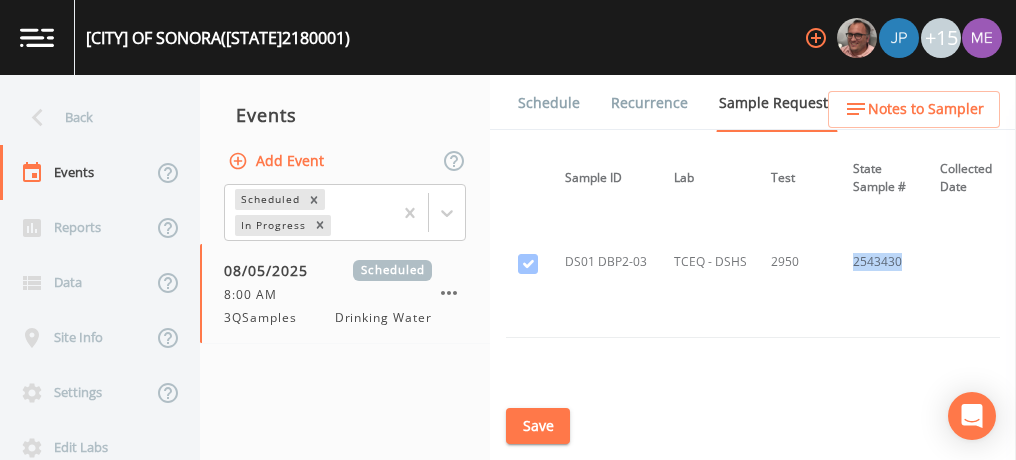click on "2543430" at bounding box center [884, 262] 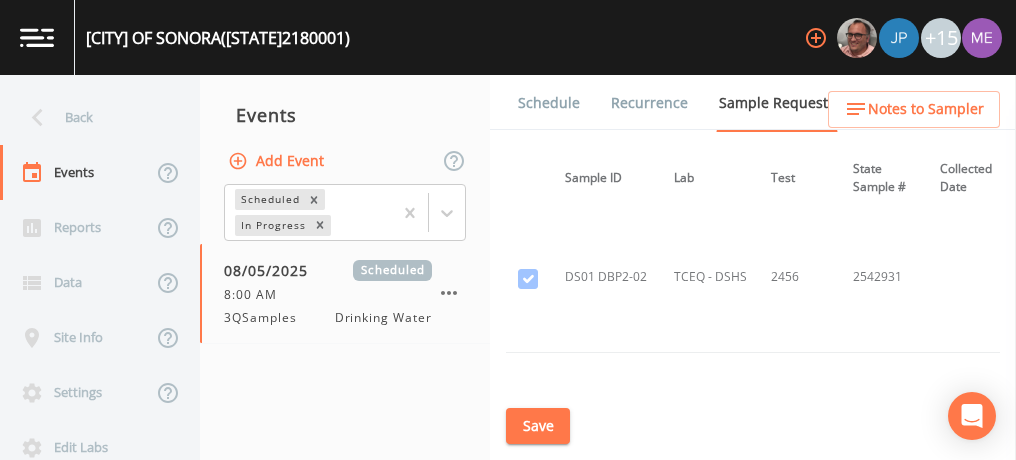 scroll, scrollTop: 1272, scrollLeft: 157, axis: both 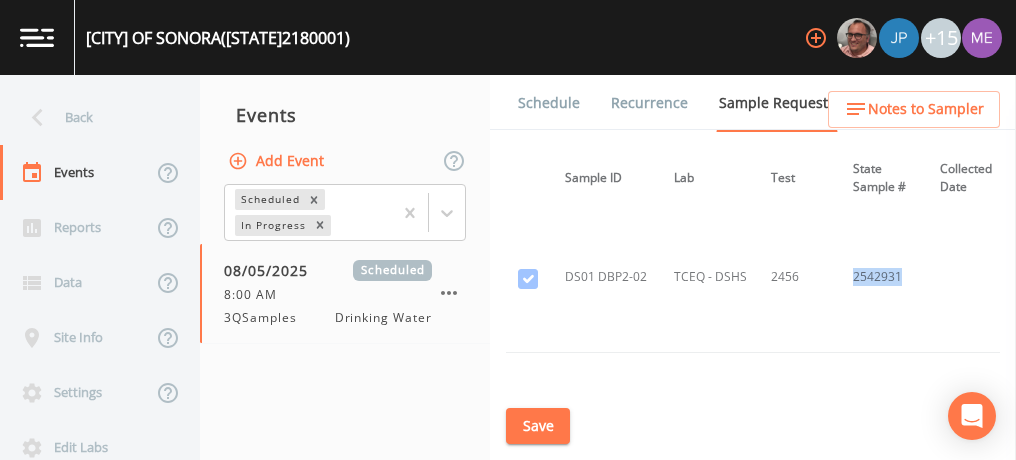 click on "2542931" at bounding box center [884, 277] 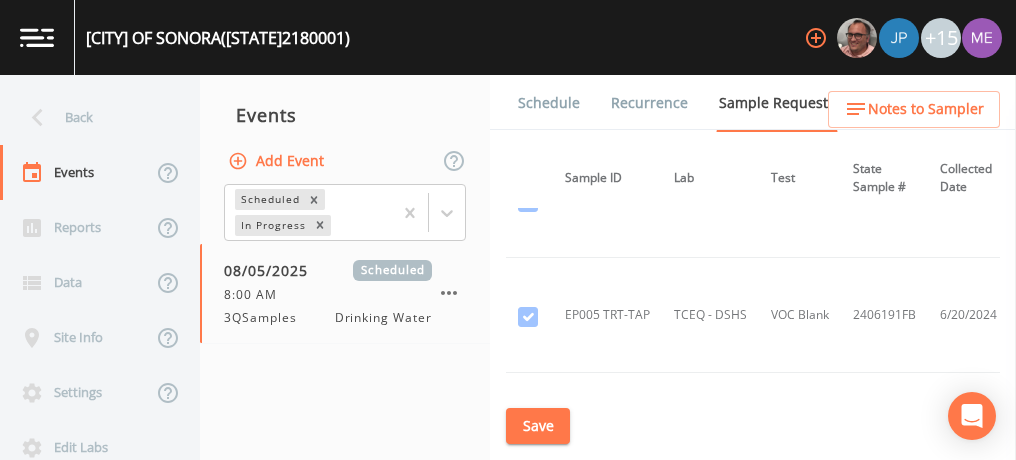 scroll, scrollTop: 1114, scrollLeft: 157, axis: both 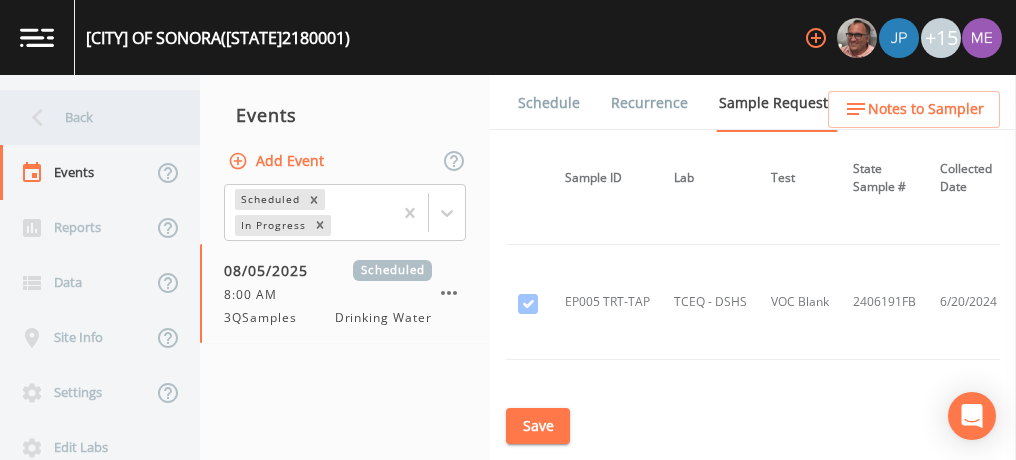 click on "Back" at bounding box center (90, 117) 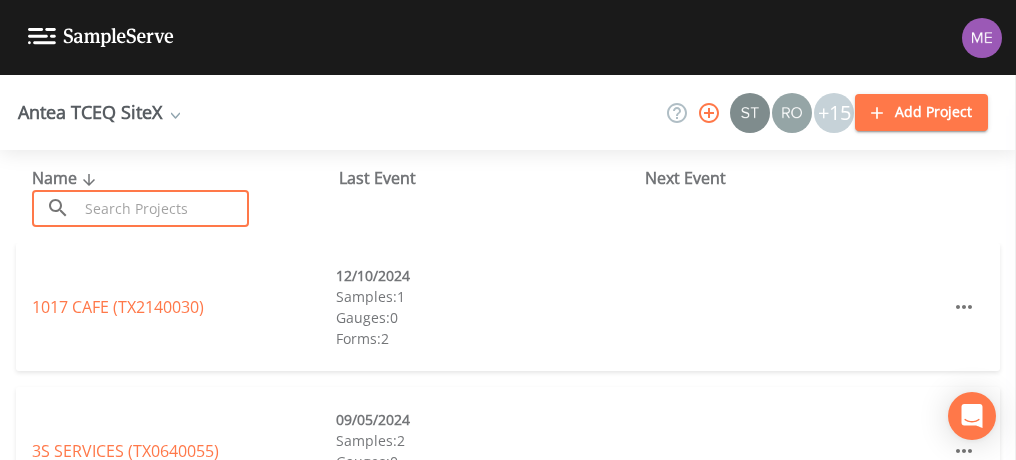 click at bounding box center (163, 208) 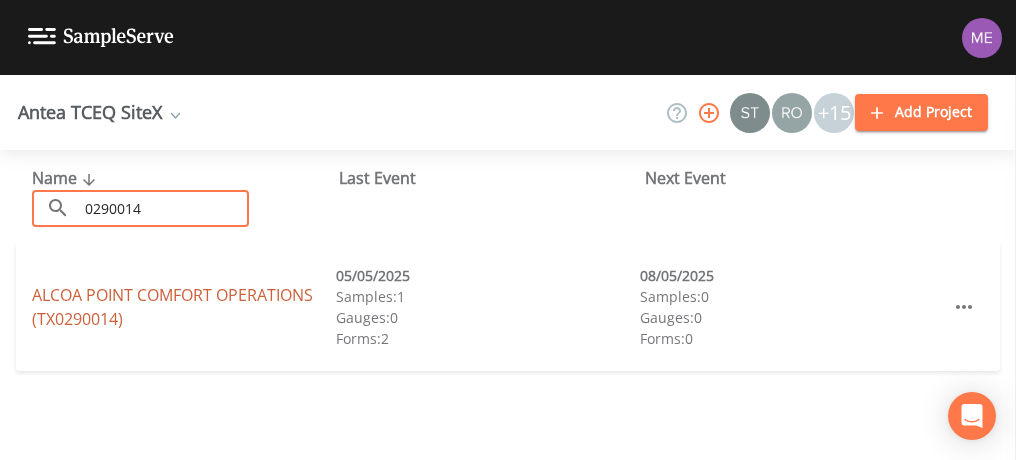 type on "0290014" 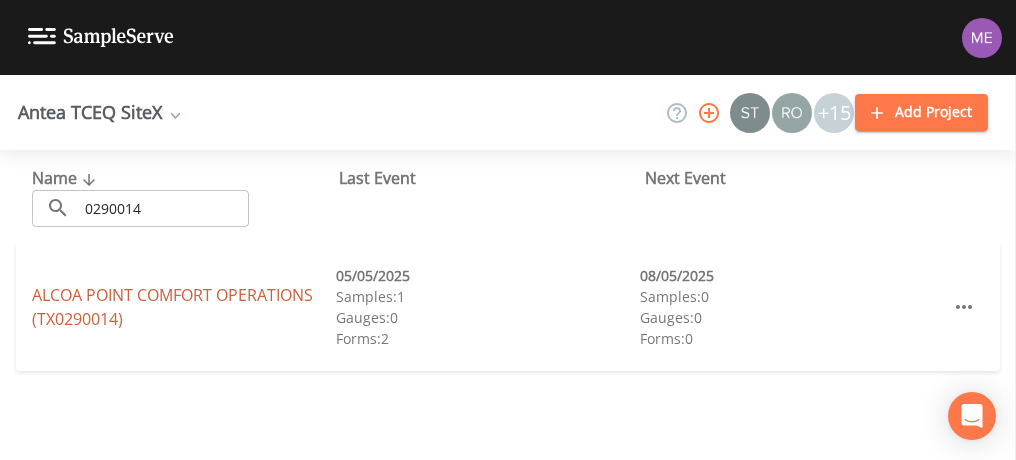 click on "ALCOA POINT COMFORT OPERATIONS   (TX0290014)" at bounding box center (172, 307) 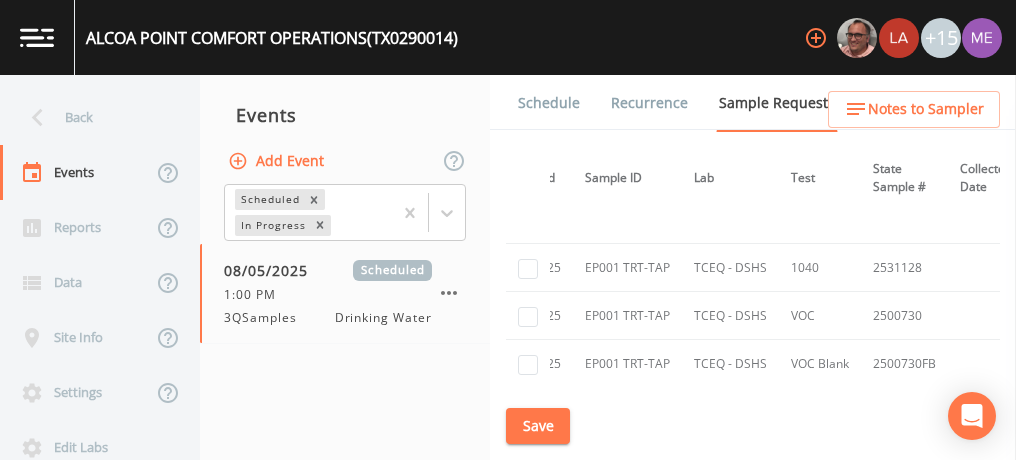 scroll, scrollTop: 1000, scrollLeft: 0, axis: vertical 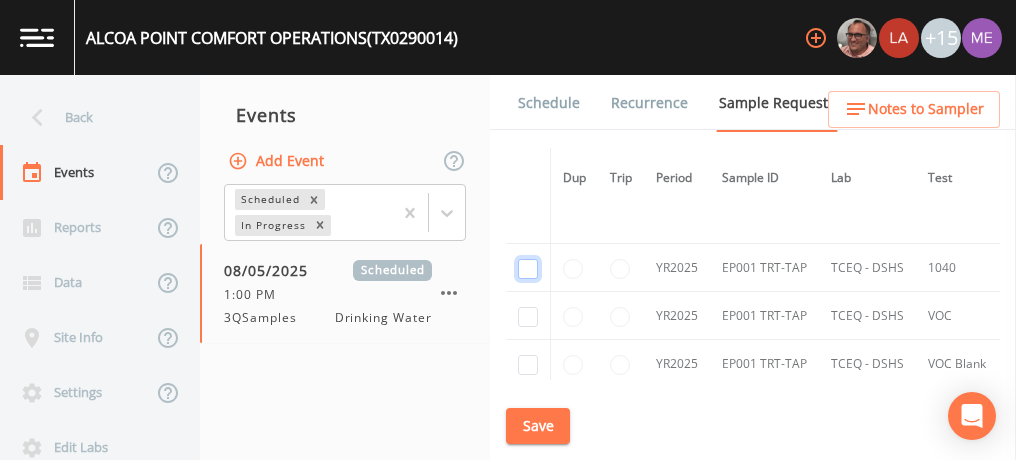 click at bounding box center (528, 269) 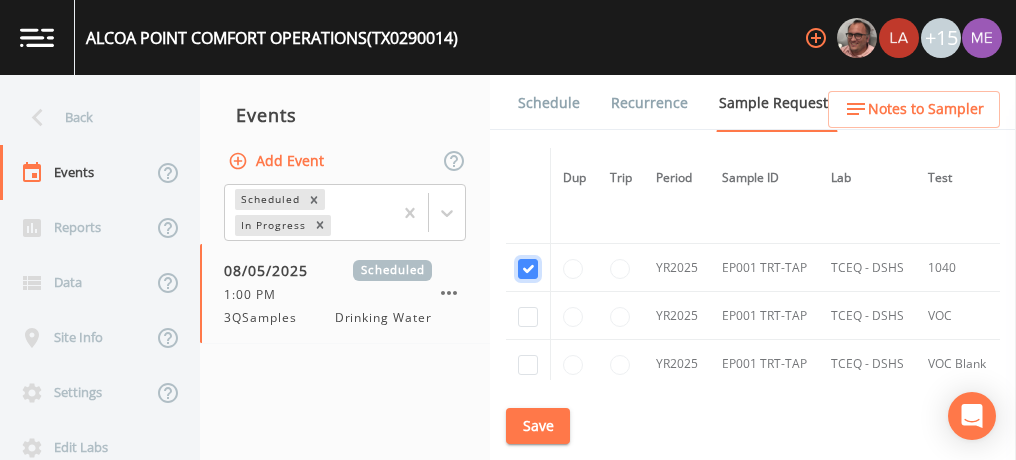 checkbox on "true" 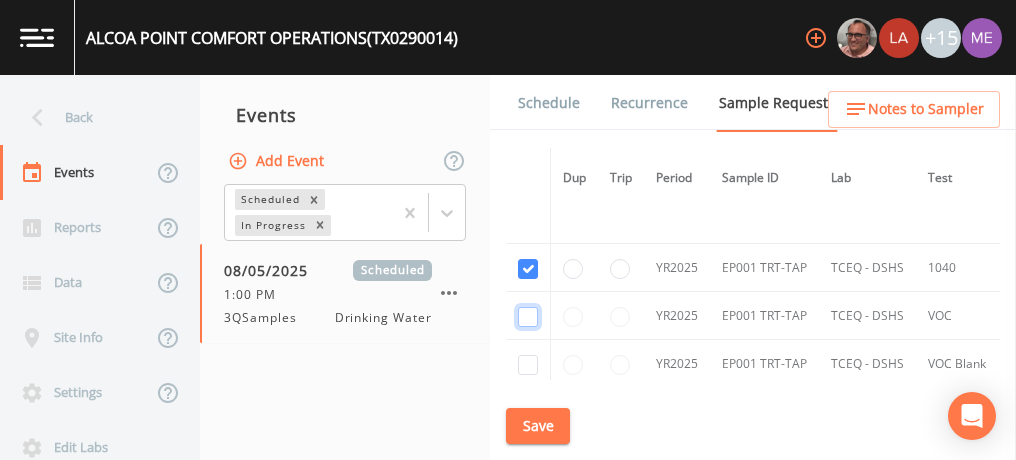 click at bounding box center (528, -732) 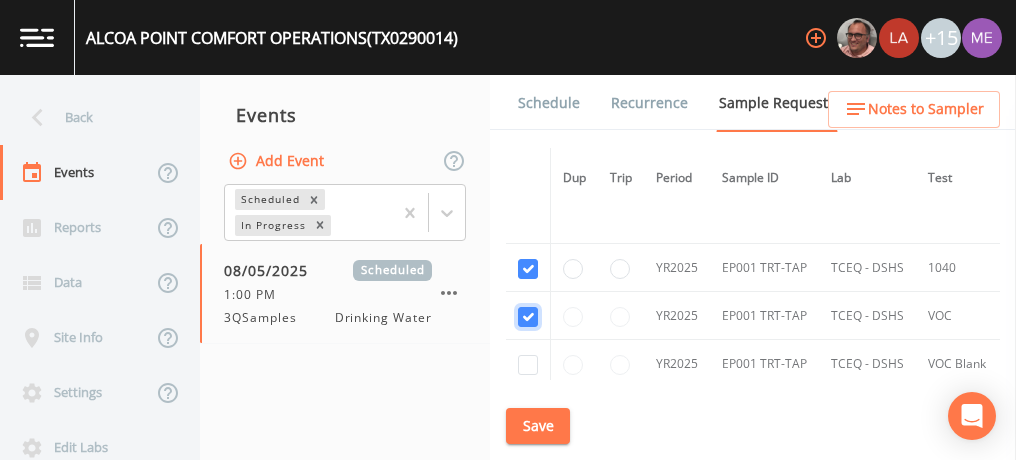 checkbox on "true" 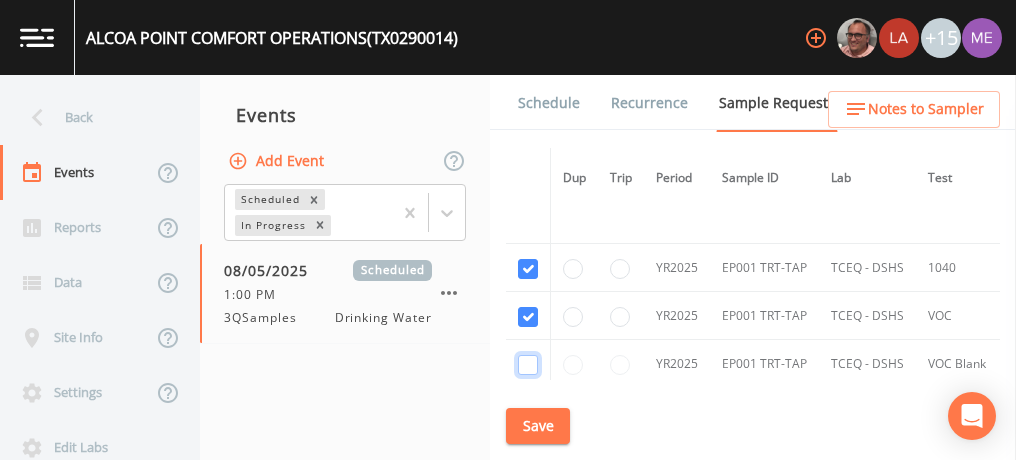 click at bounding box center [528, -617] 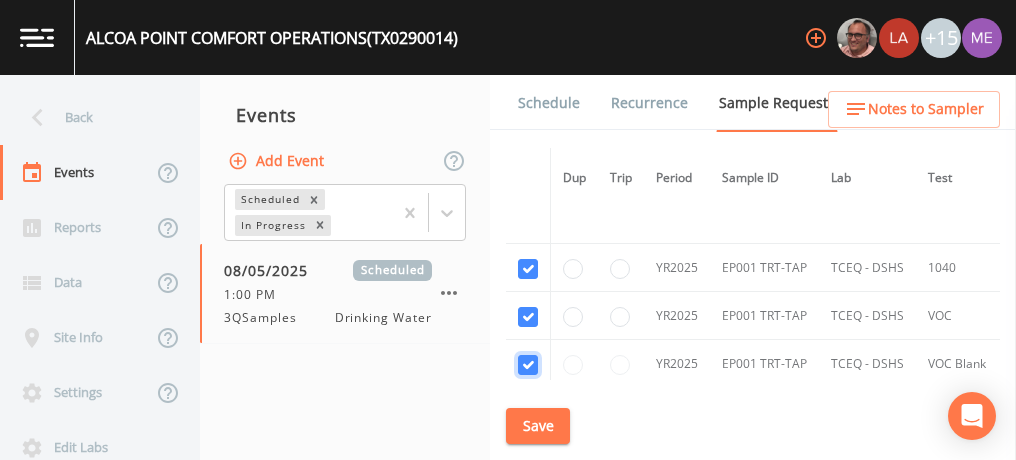 checkbox on "true" 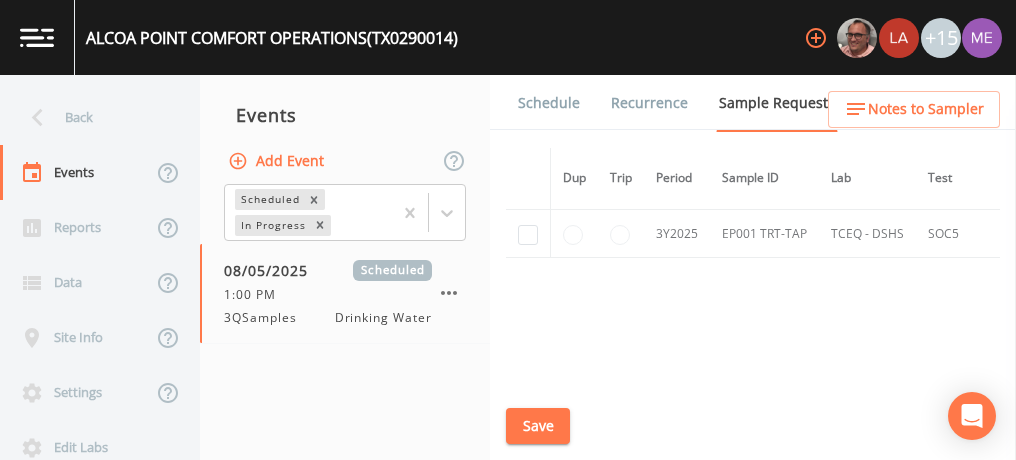 scroll, scrollTop: 1187, scrollLeft: 0, axis: vertical 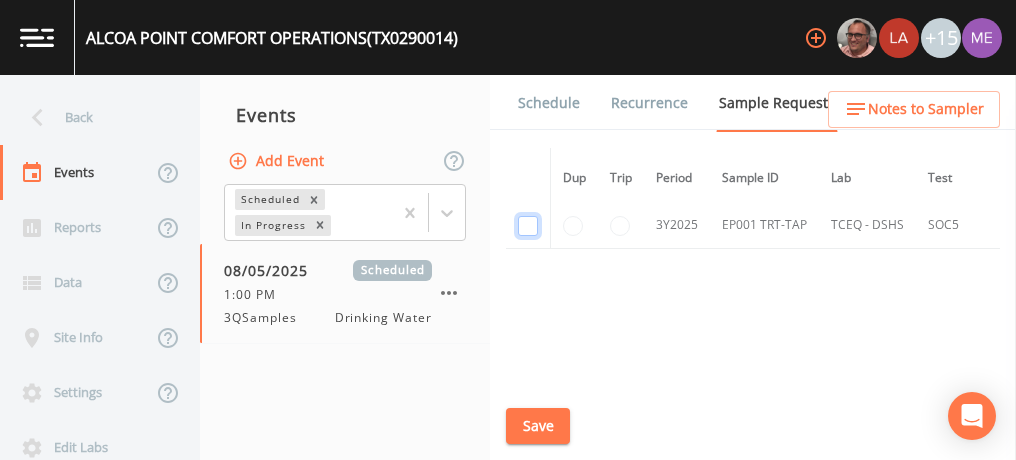 click at bounding box center [528, 226] 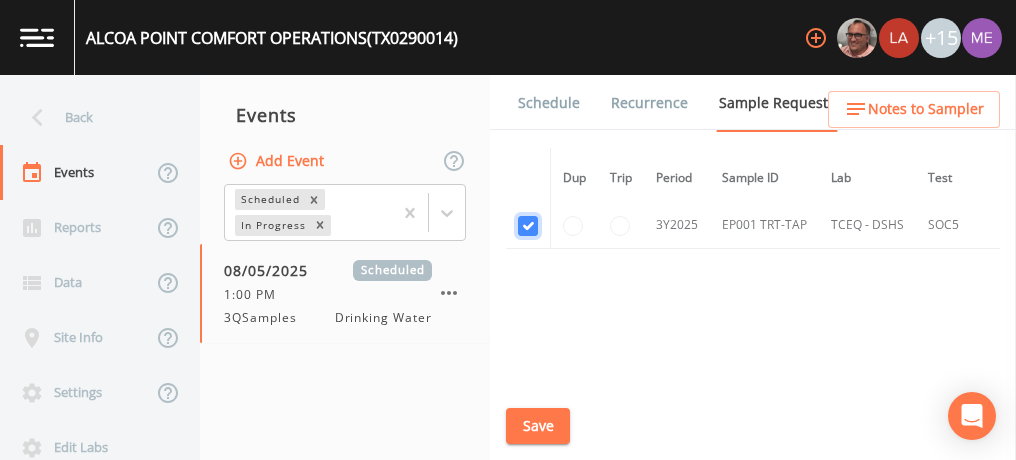 checkbox on "true" 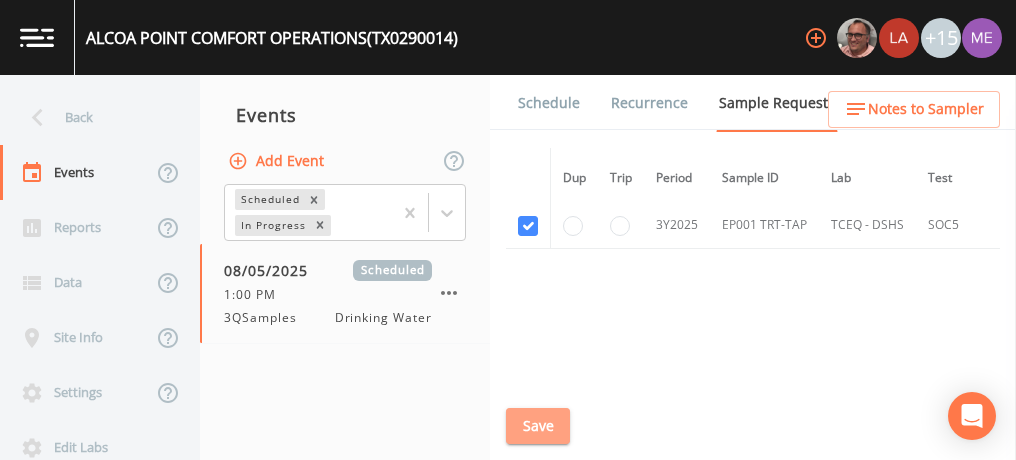 click on "Save" at bounding box center [538, 426] 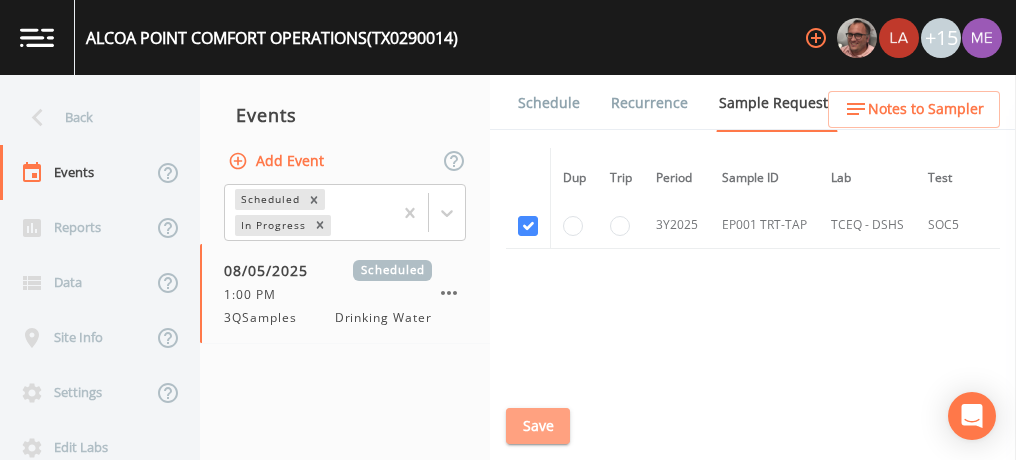 click on "Save" at bounding box center [538, 426] 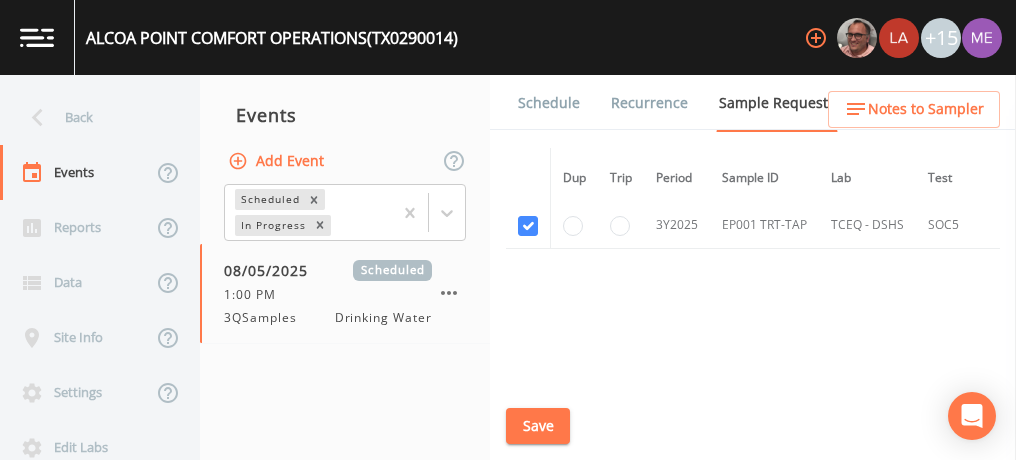 click on "Schedule" at bounding box center [549, 103] 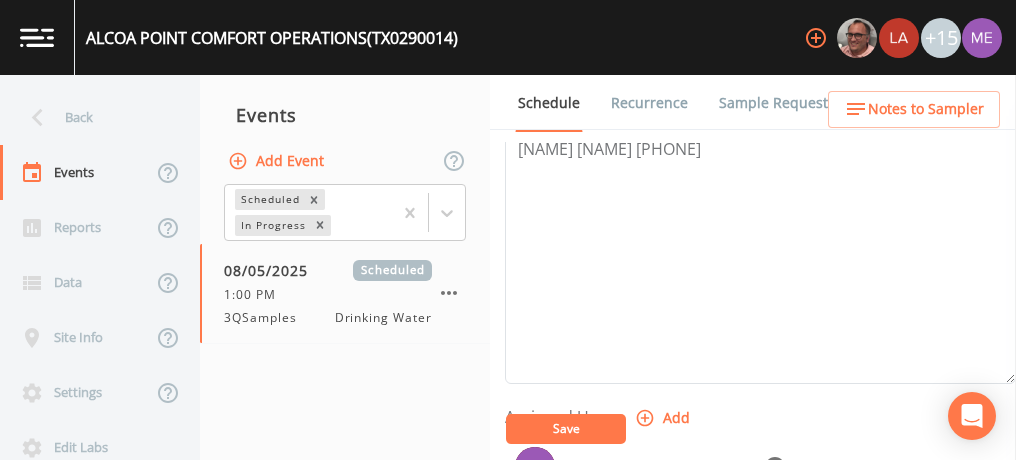 scroll, scrollTop: 593, scrollLeft: 0, axis: vertical 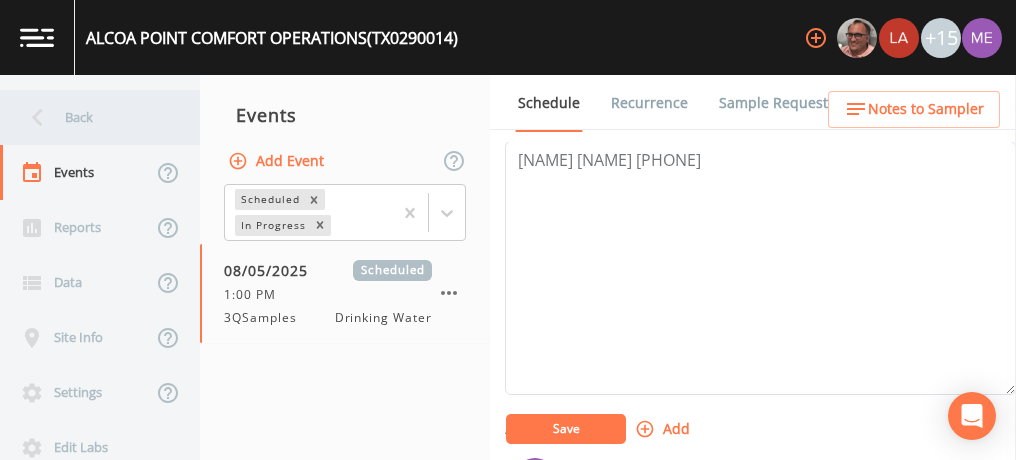 click on "Back" at bounding box center [90, 117] 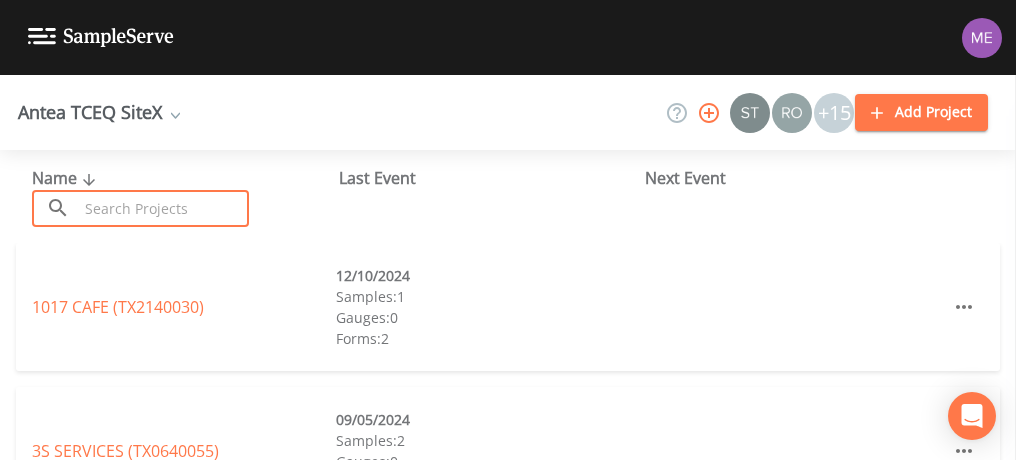 click at bounding box center (163, 208) 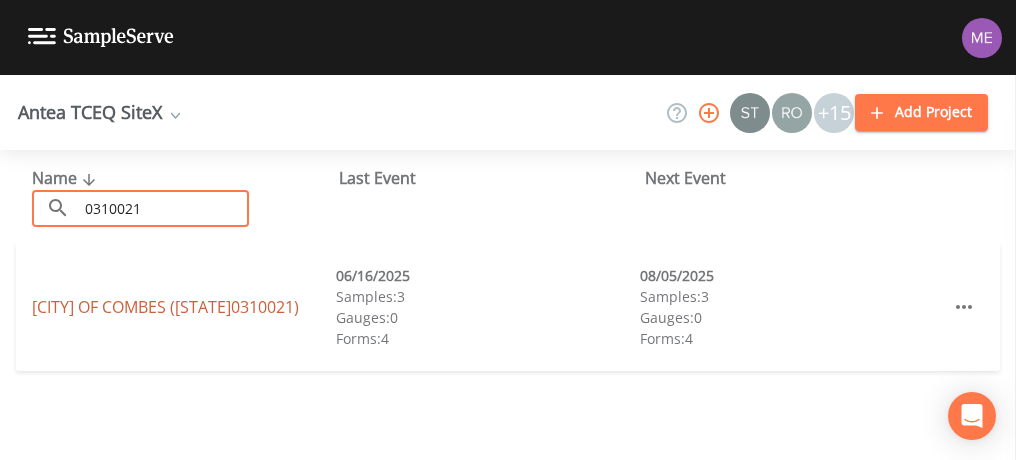 type on "0310021" 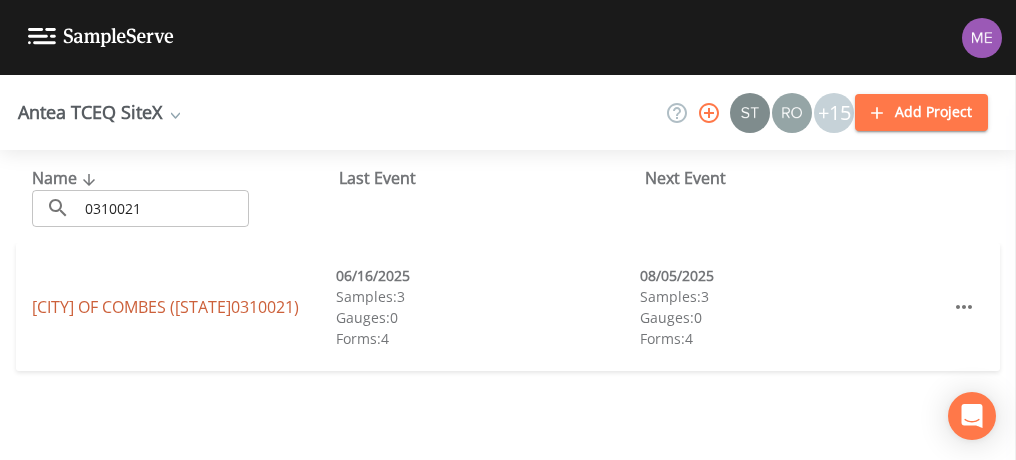 click on "CITY OF COMBES   (TX0310021)" at bounding box center (165, 307) 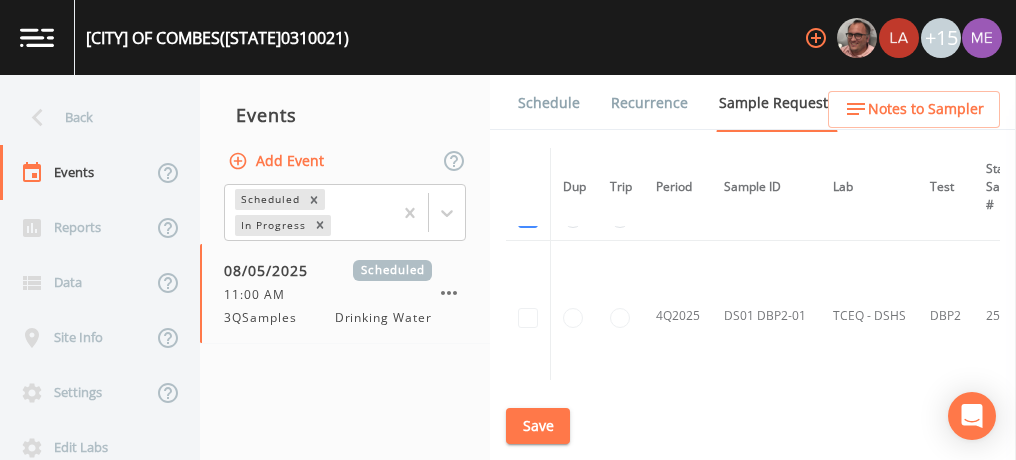 scroll, scrollTop: 2074, scrollLeft: 0, axis: vertical 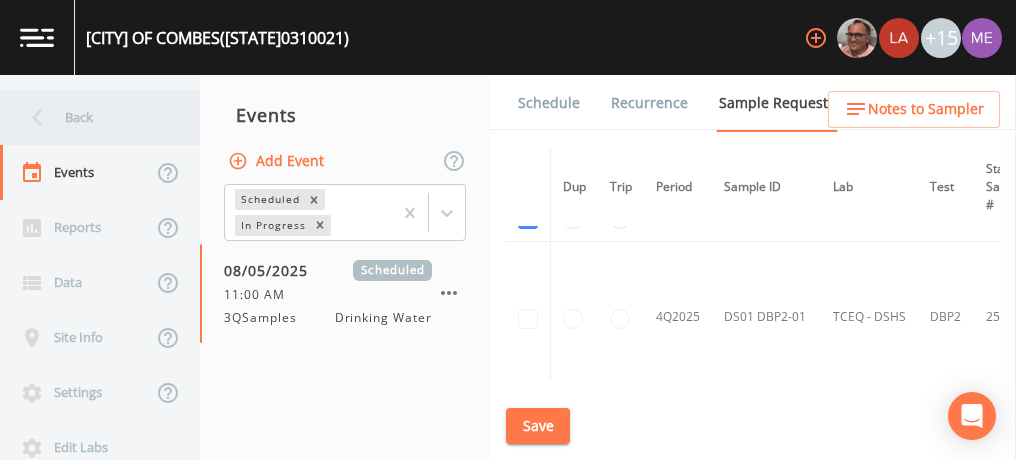 click on "Back" at bounding box center [90, 117] 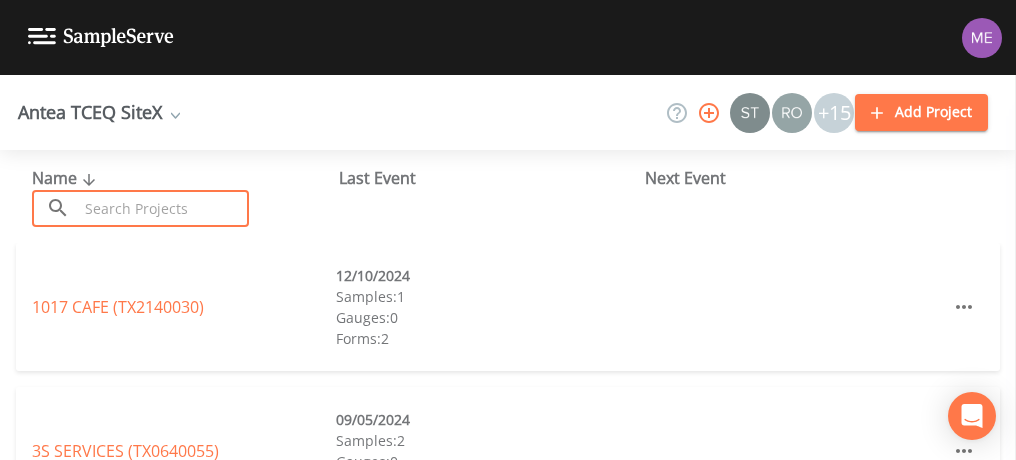 click at bounding box center [163, 208] 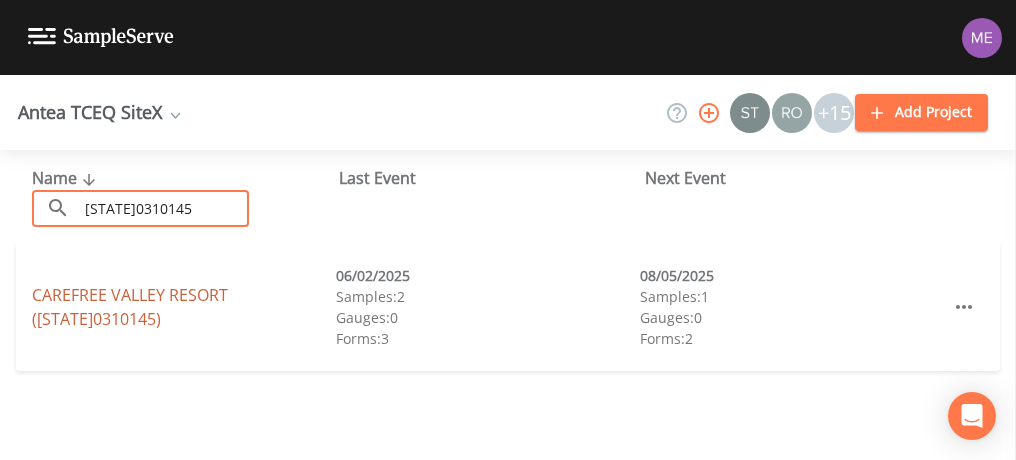 type on "0310145" 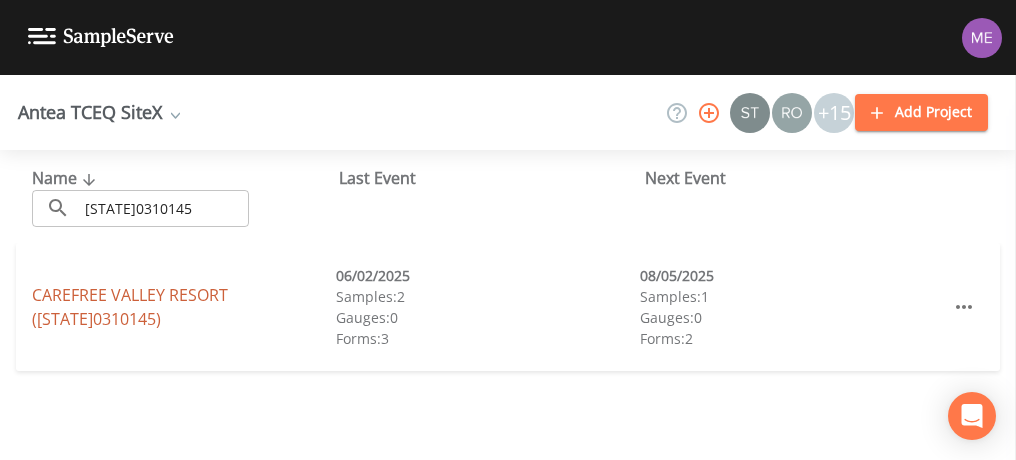 click on "CAREFREE VALLEY RESORT   (TX0310145)" at bounding box center (130, 307) 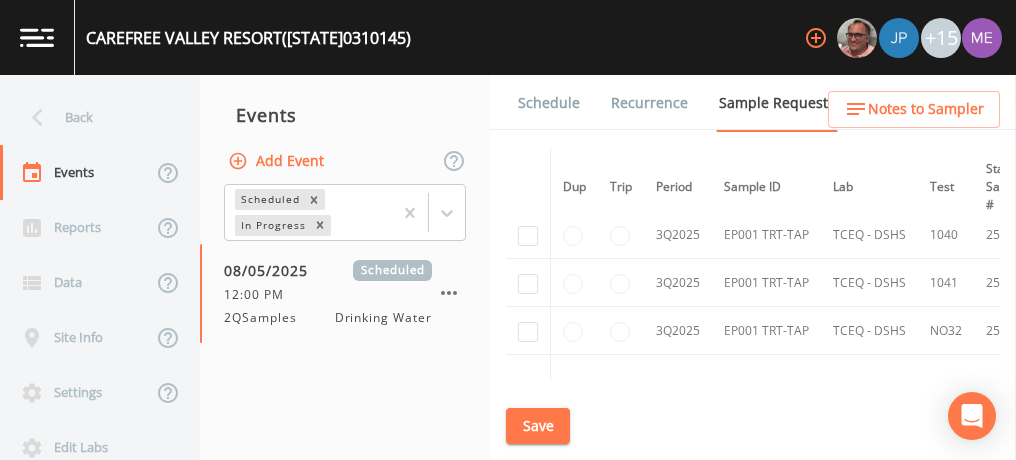 scroll, scrollTop: 1238, scrollLeft: 0, axis: vertical 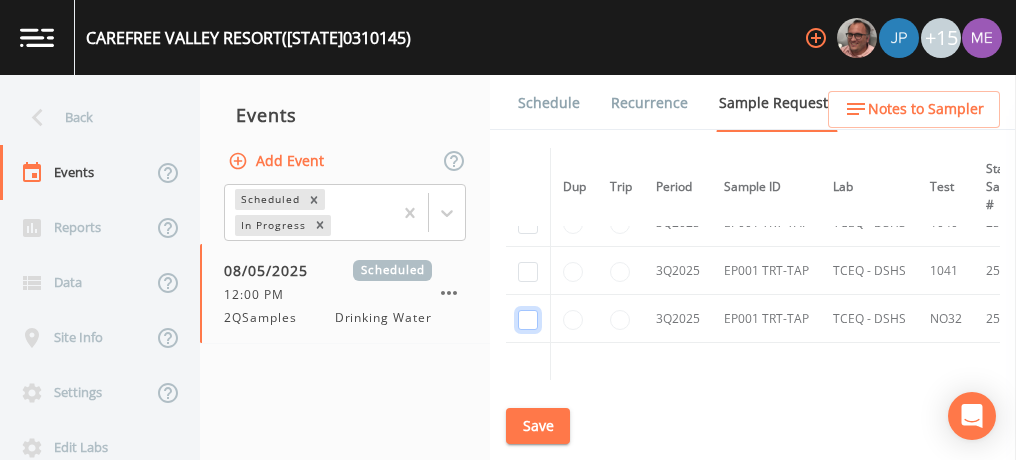 click at bounding box center [528, -864] 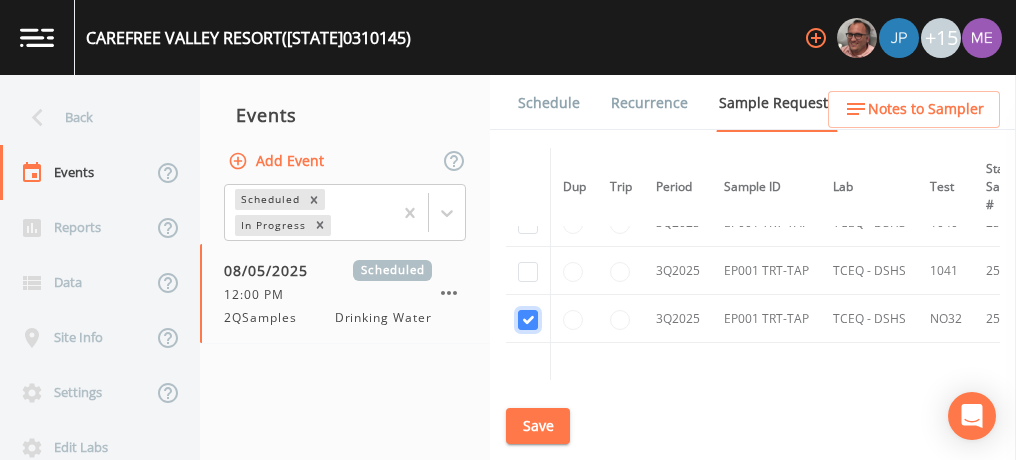 checkbox on "true" 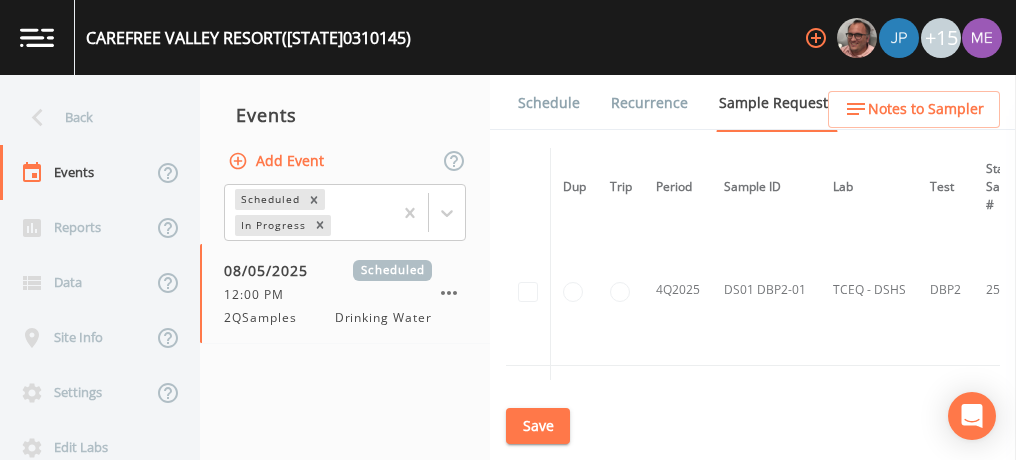 scroll, scrollTop: 1377, scrollLeft: 0, axis: vertical 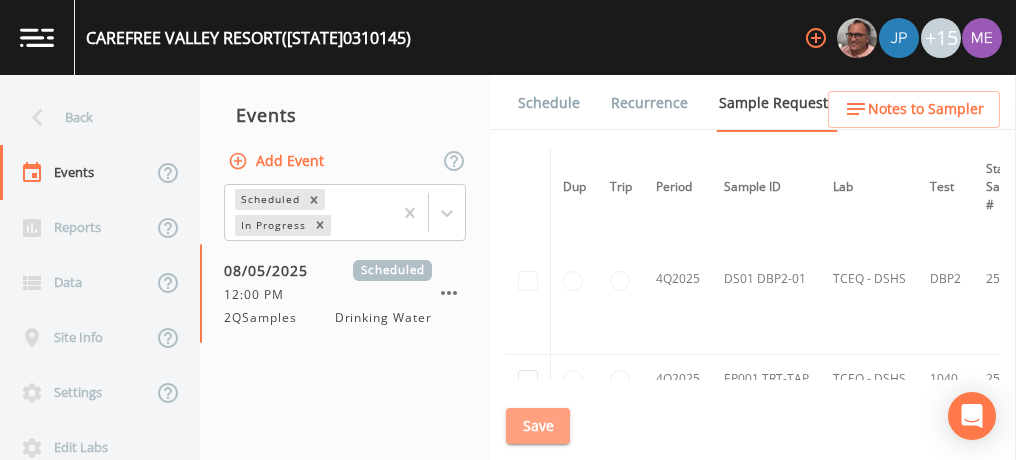 click on "Save" at bounding box center [538, 426] 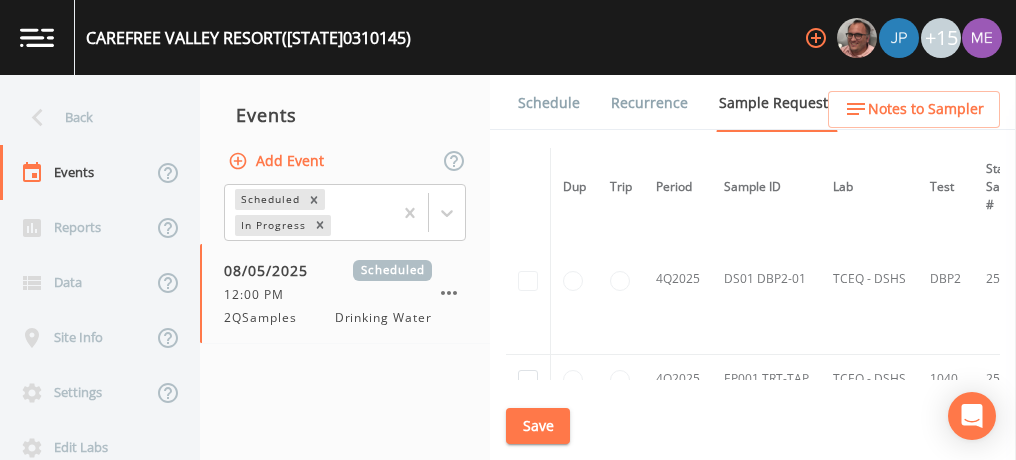 click at bounding box center (37, 37) 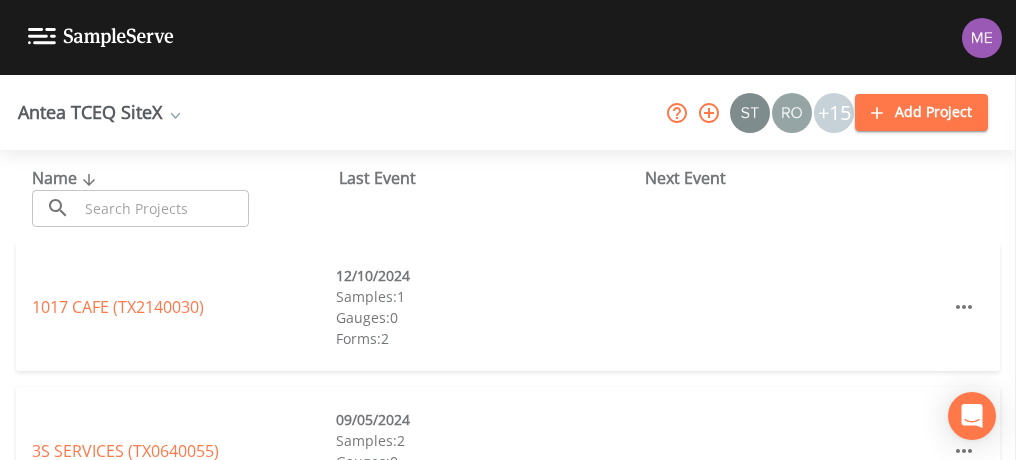 click 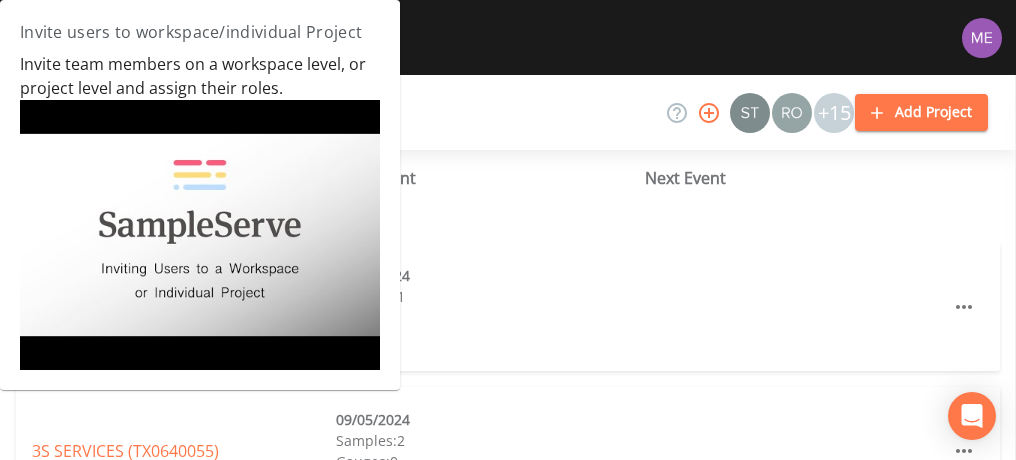 click at bounding box center [982, 38] 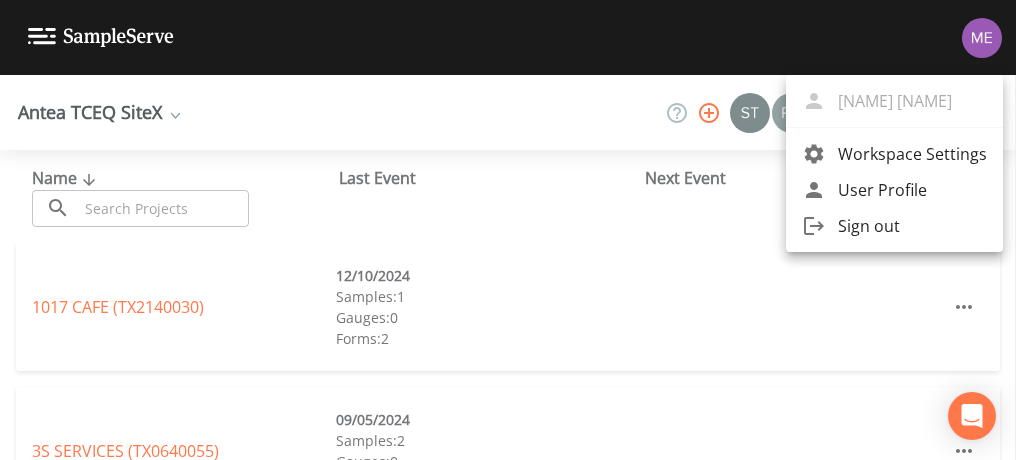 click at bounding box center (508, 230) 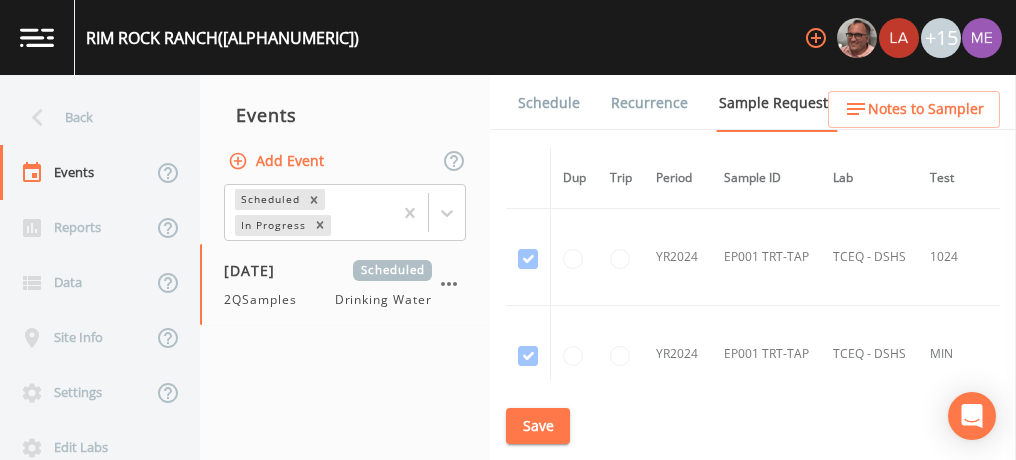 scroll, scrollTop: 0, scrollLeft: 0, axis: both 